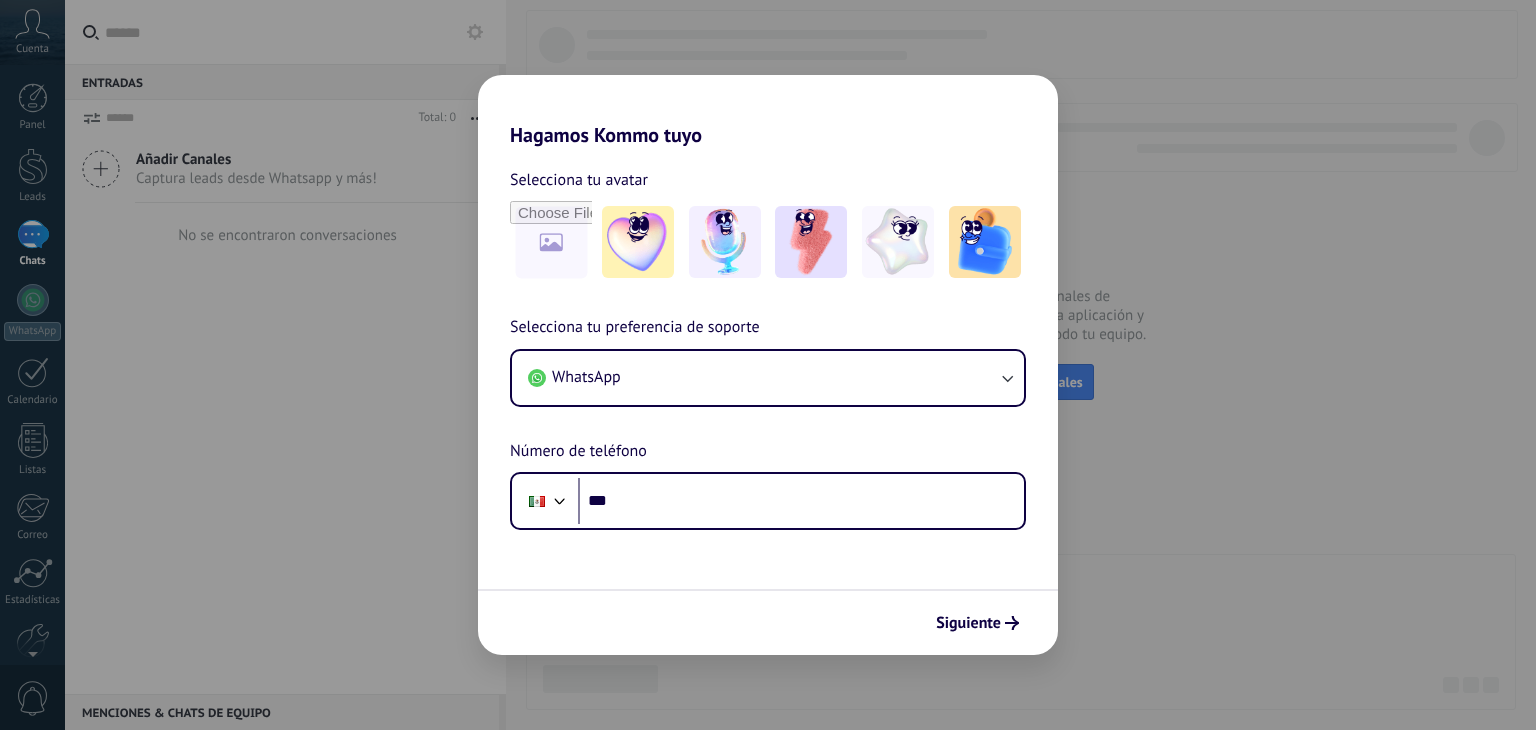 scroll, scrollTop: 0, scrollLeft: 0, axis: both 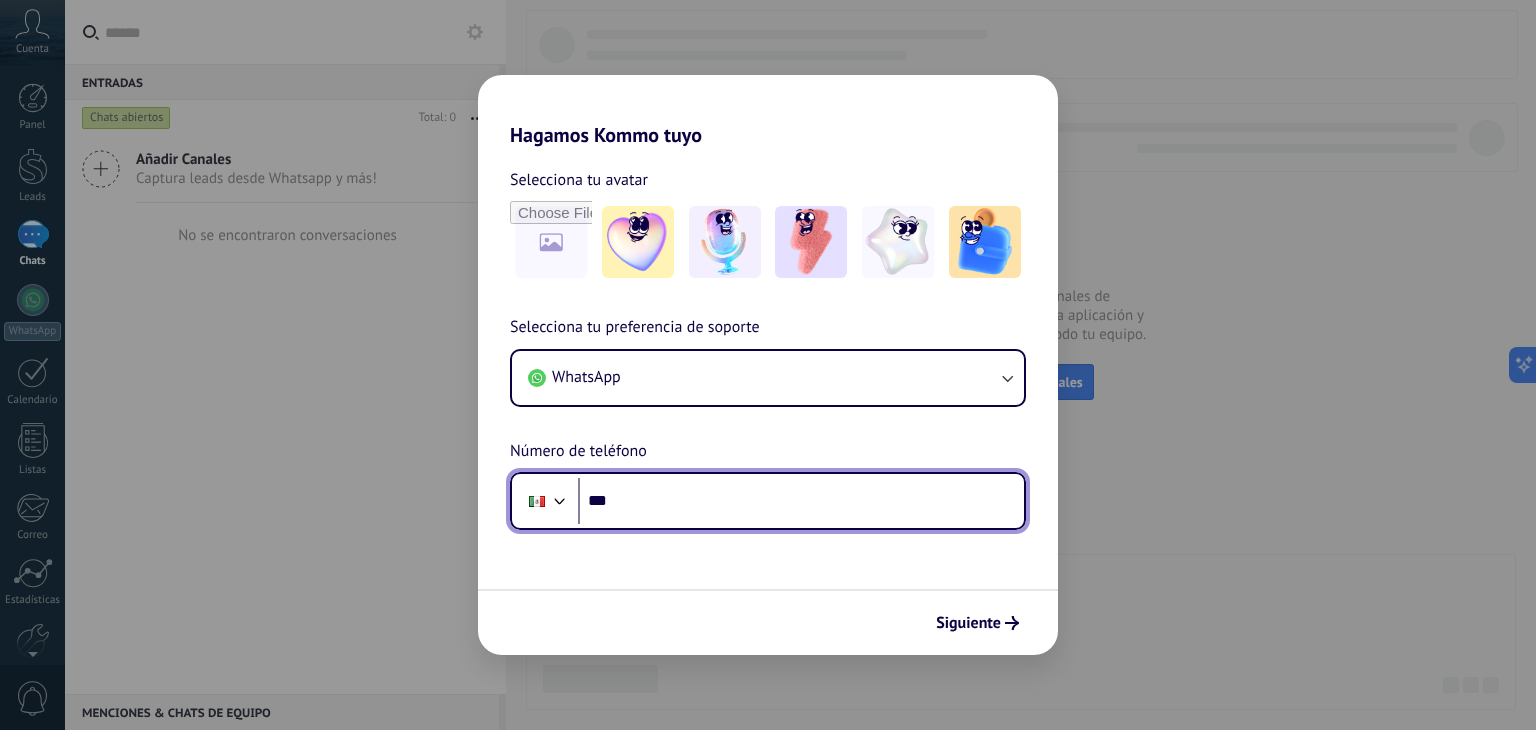 click on "***" at bounding box center [801, 501] 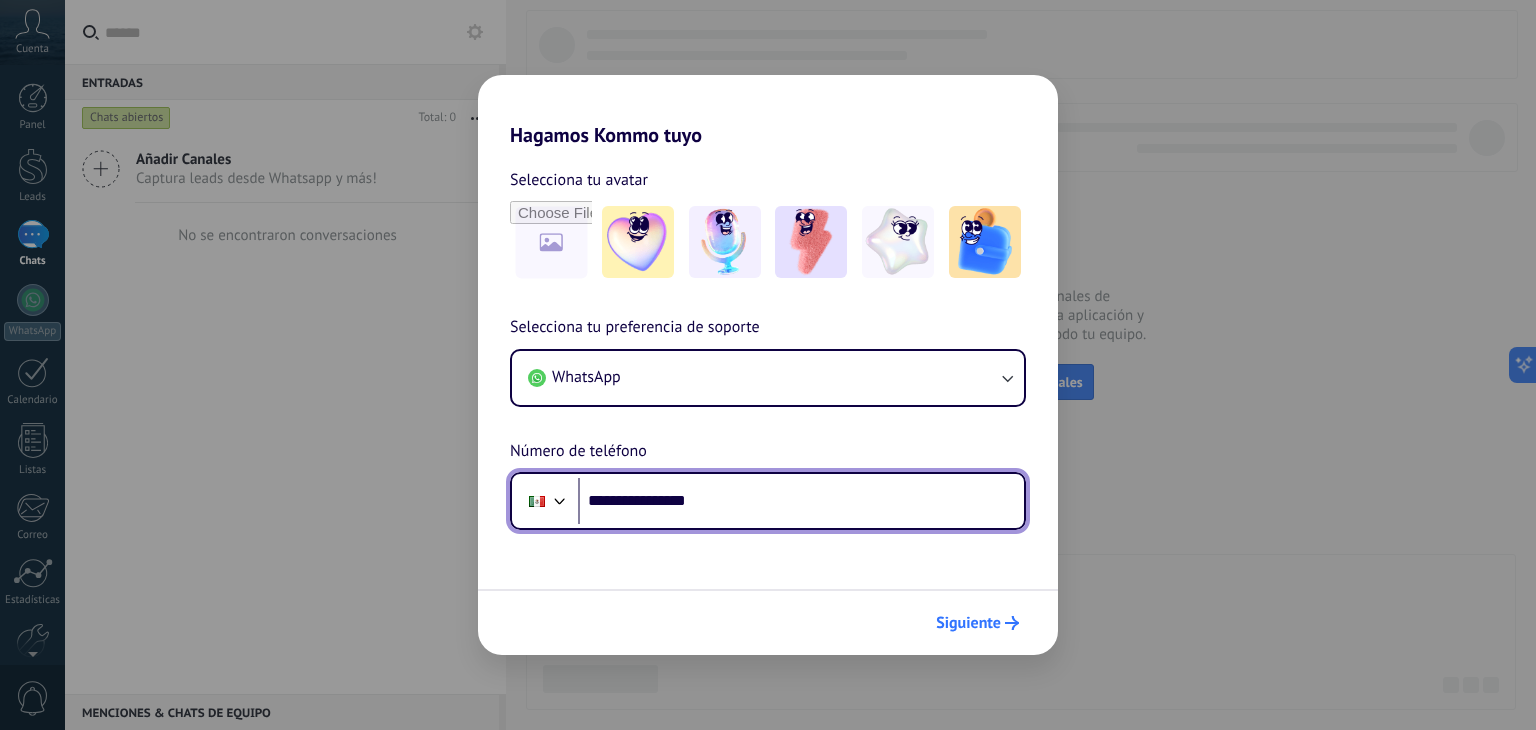 type on "**********" 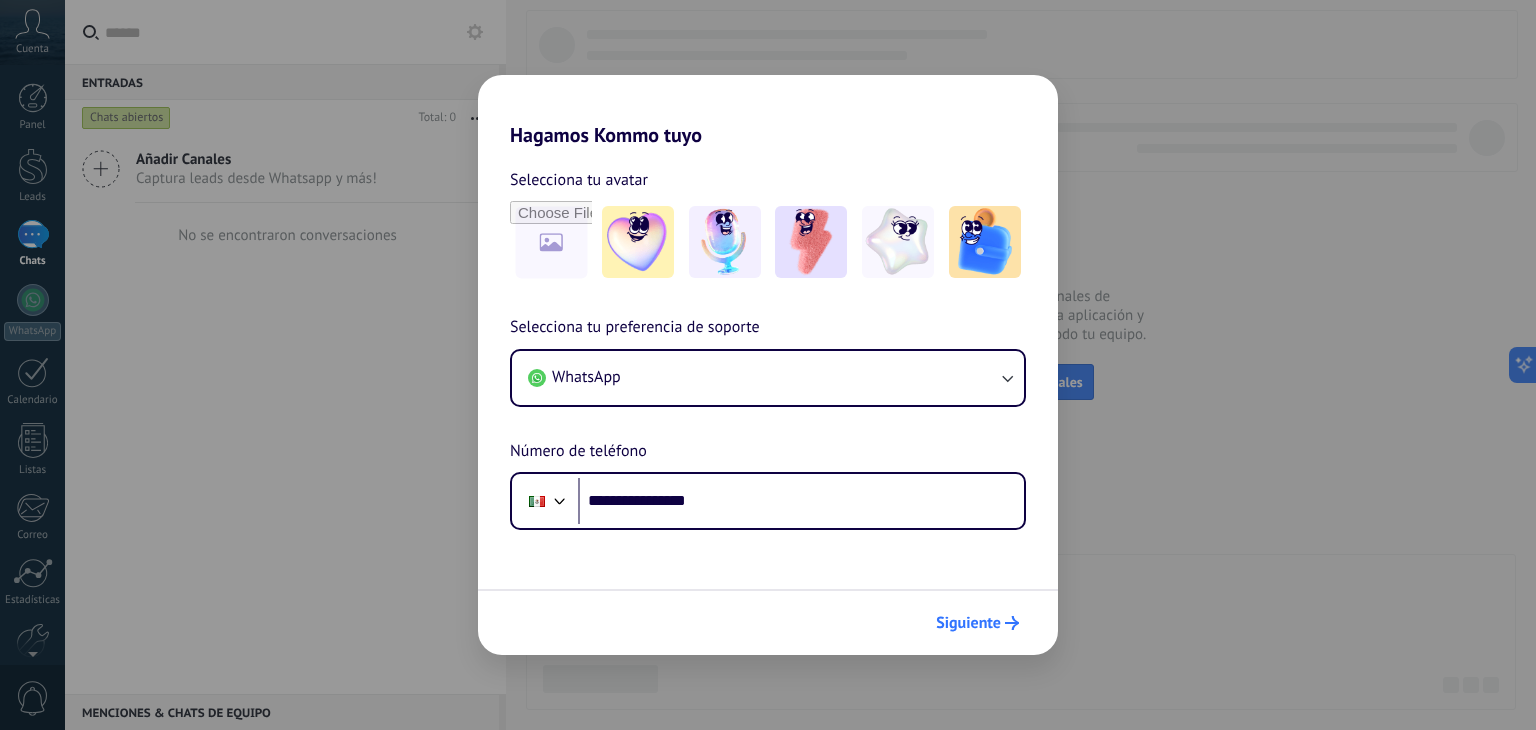 click on "Siguiente" at bounding box center (968, 623) 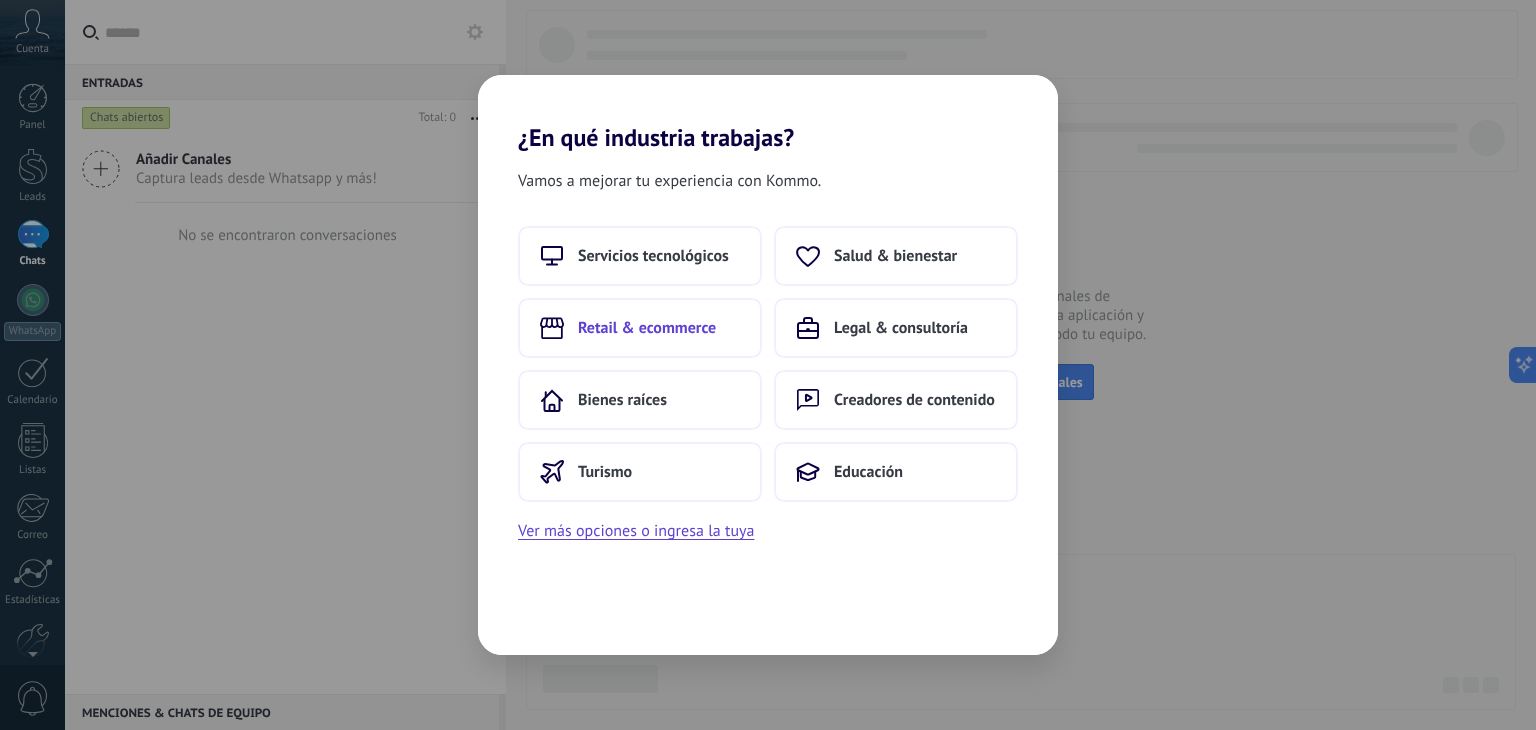 click on "Retail & ecommerce" at bounding box center [647, 328] 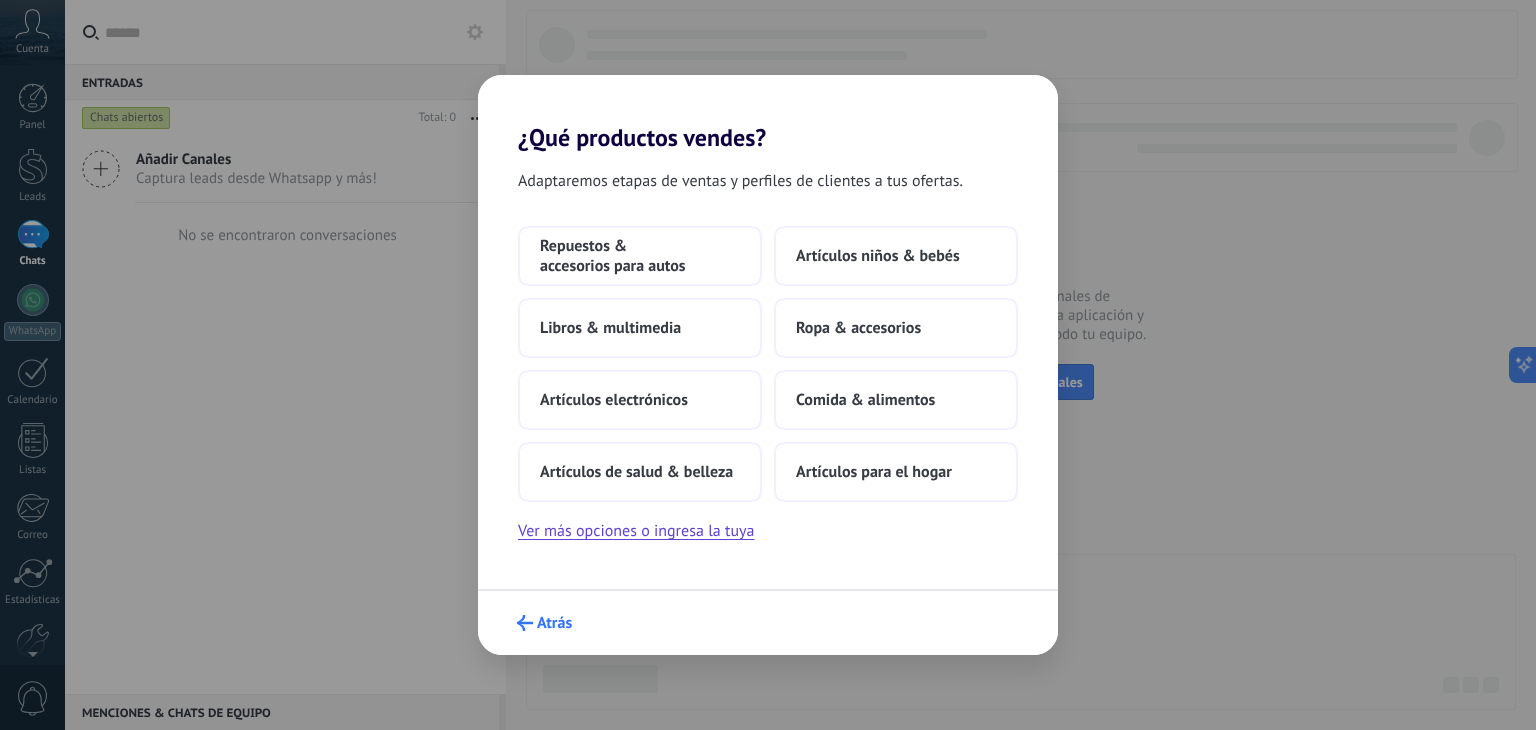 click on "Atrás" at bounding box center (554, 623) 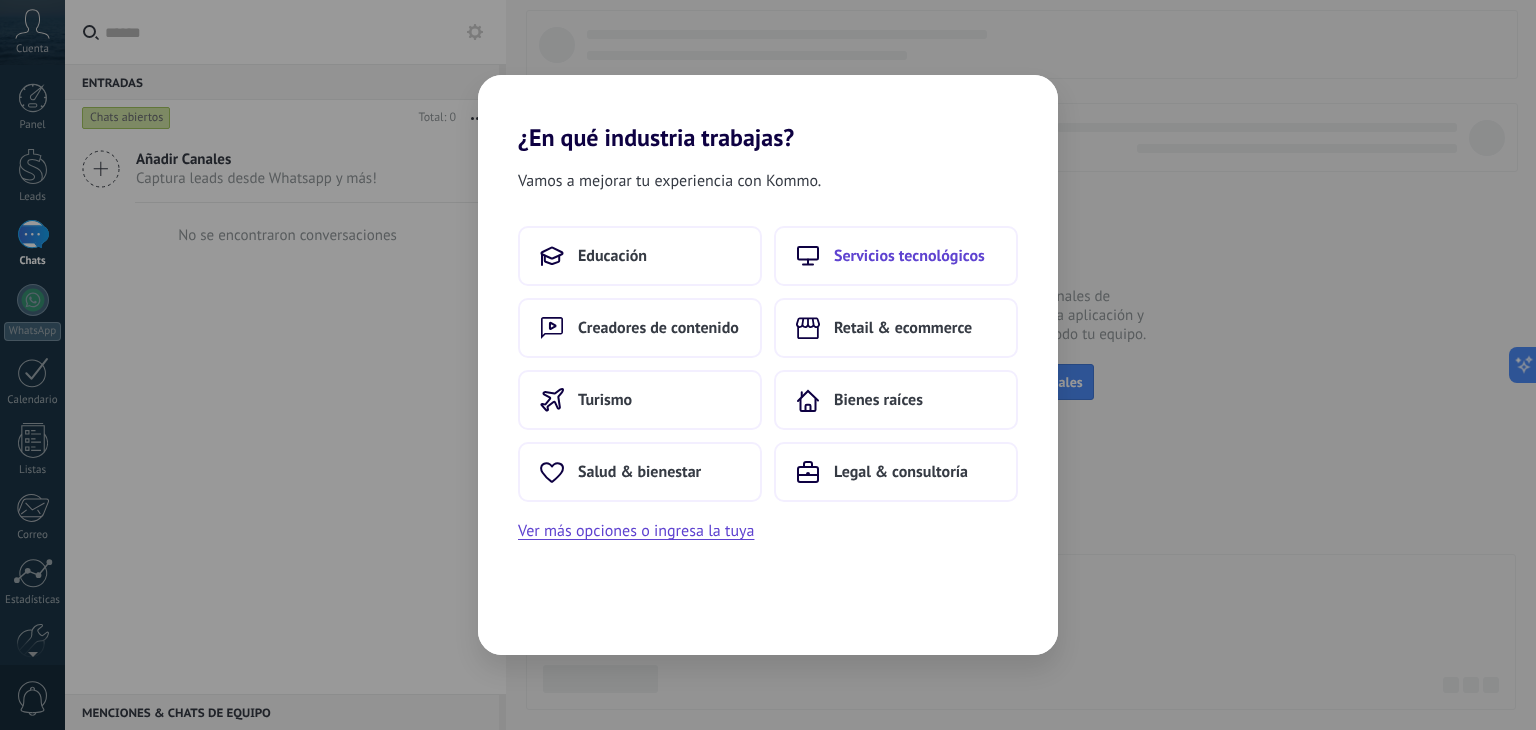 click on "Servicios tecnológicos" at bounding box center (896, 256) 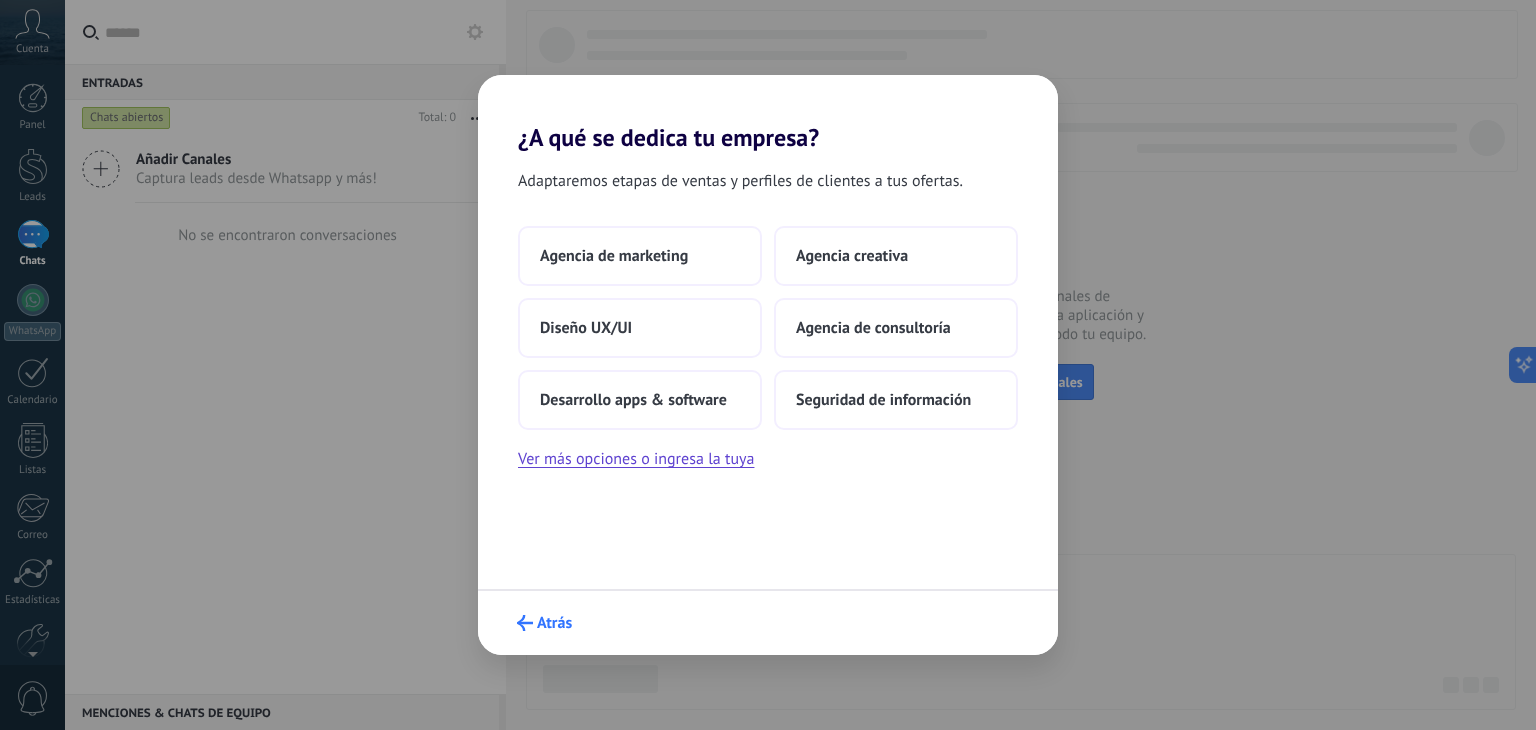 click on "Atrás" at bounding box center (554, 623) 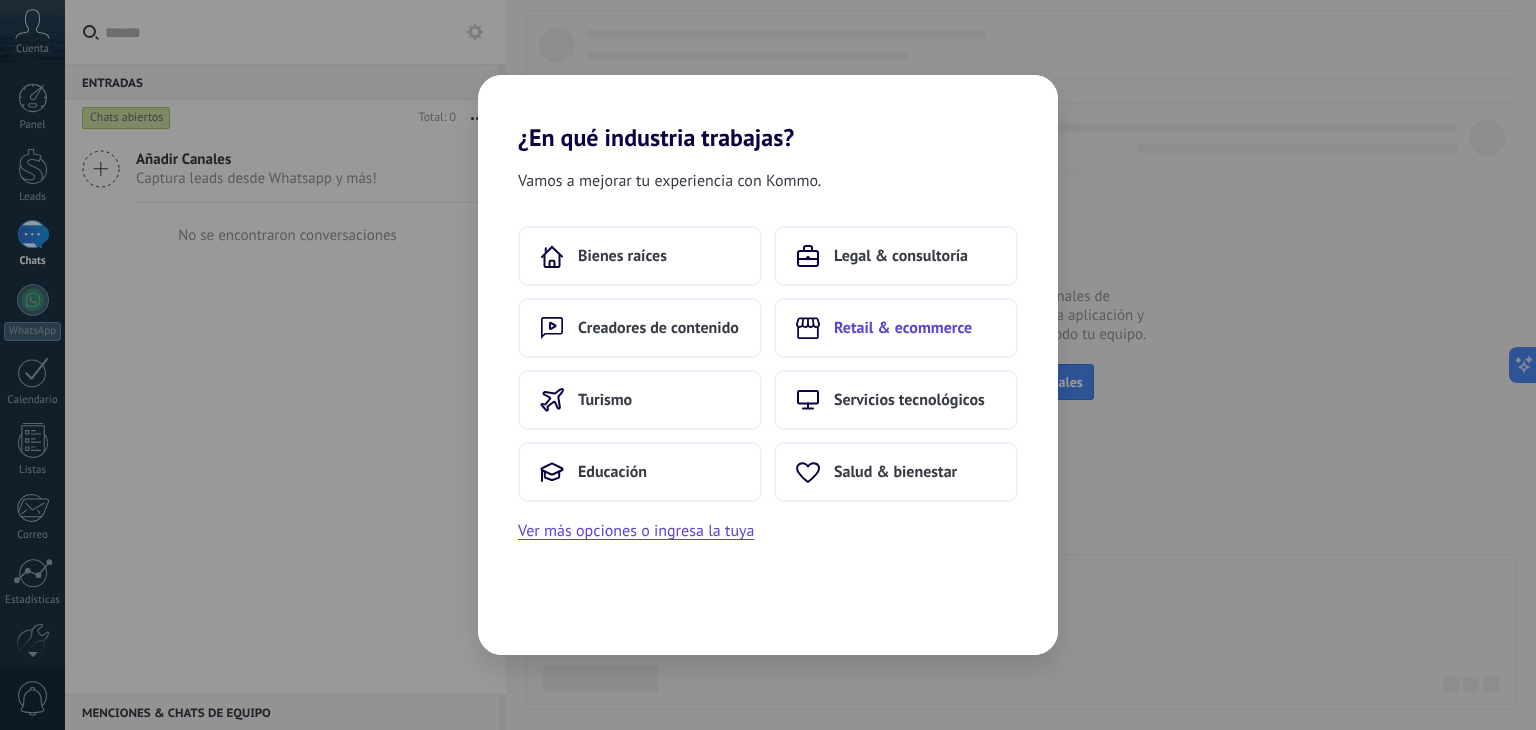 click on "Retail & ecommerce" at bounding box center [903, 328] 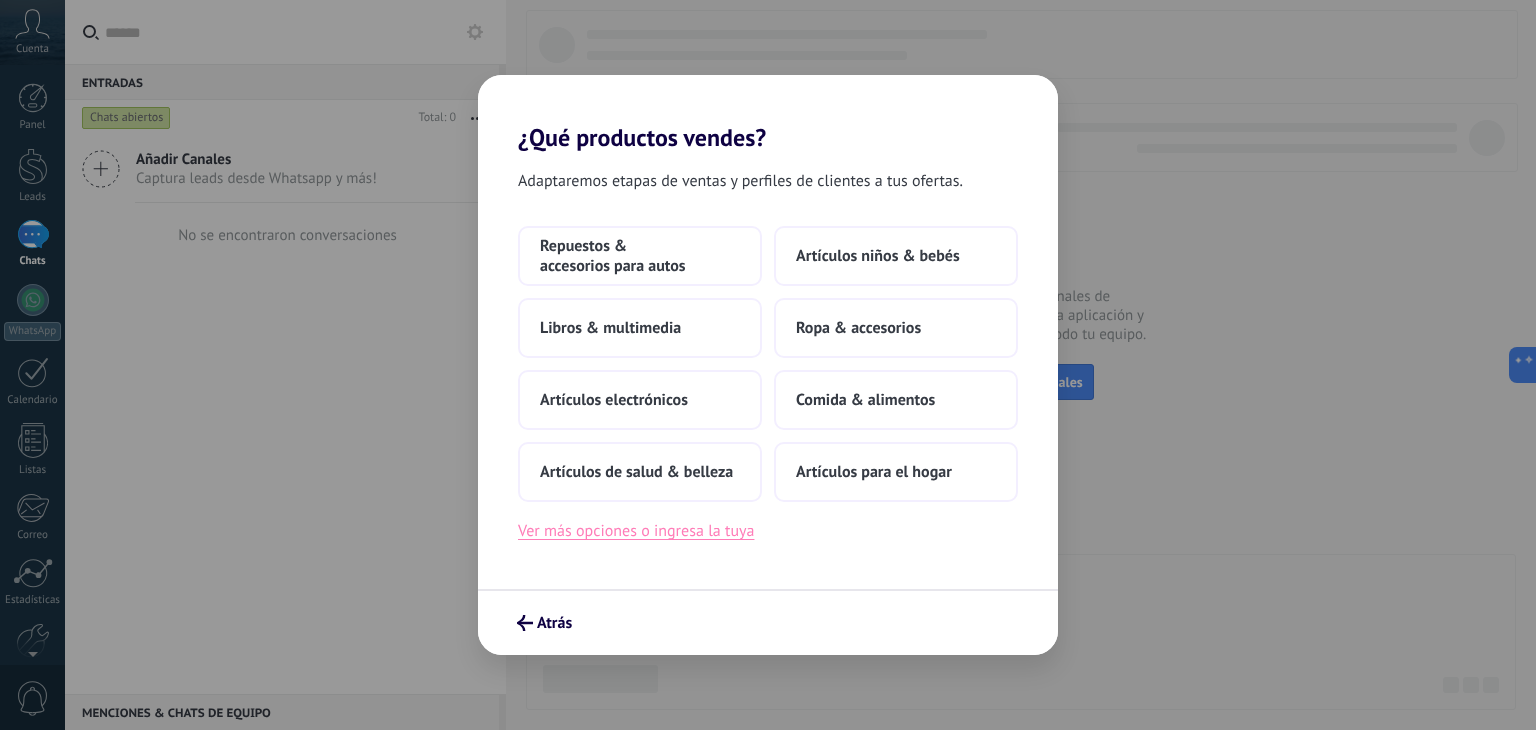 click on "Ver más opciones o ingresa la tuya" at bounding box center (636, 531) 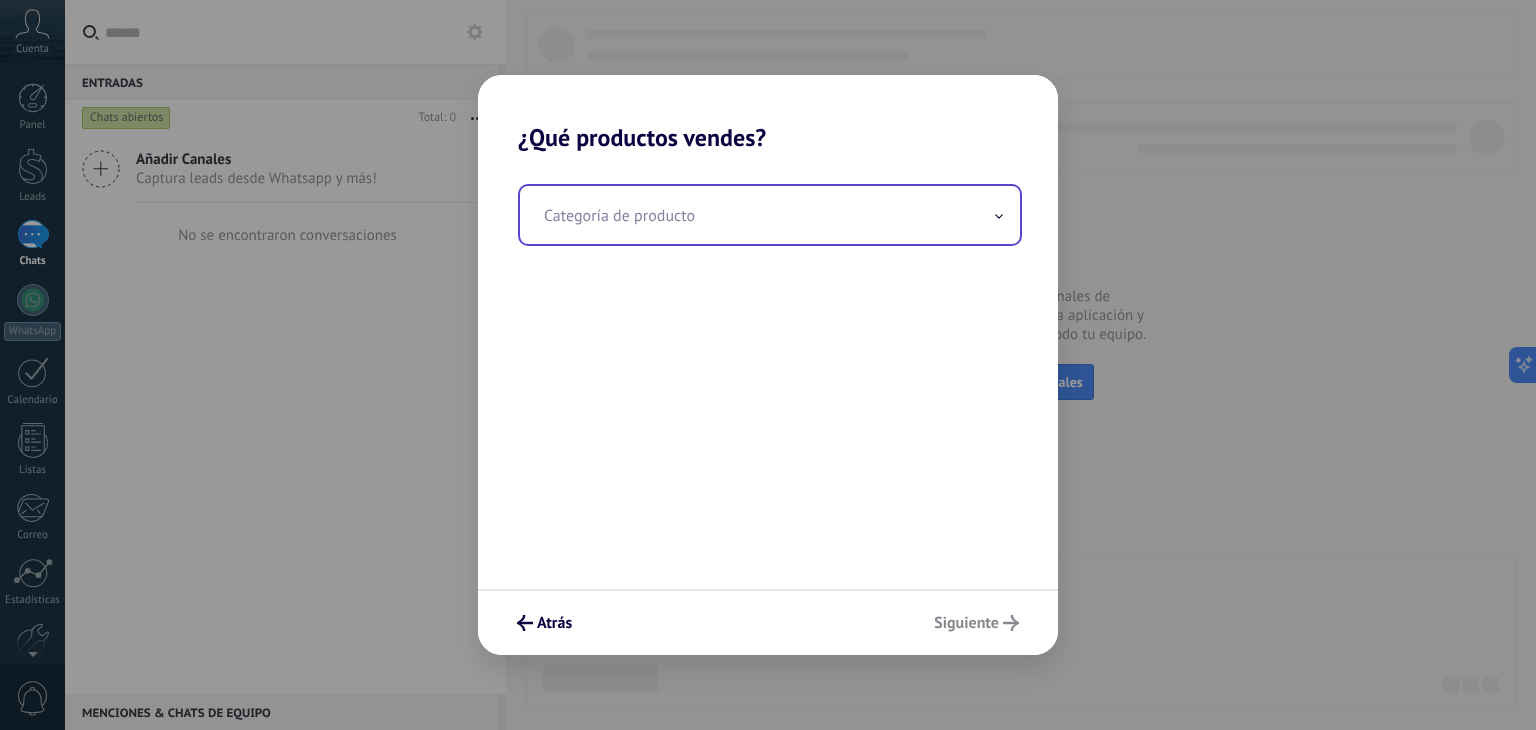 click at bounding box center [770, 215] 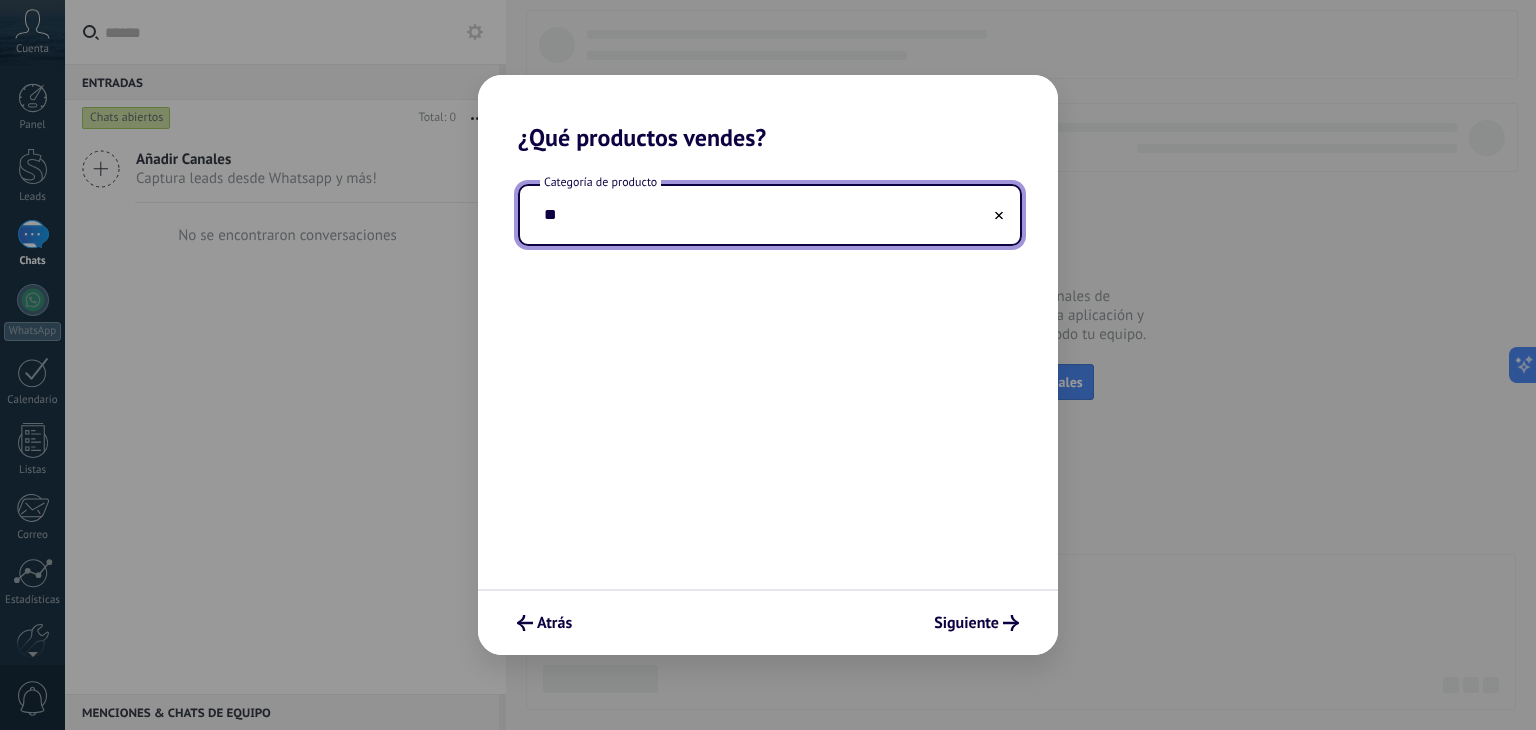 type on "*" 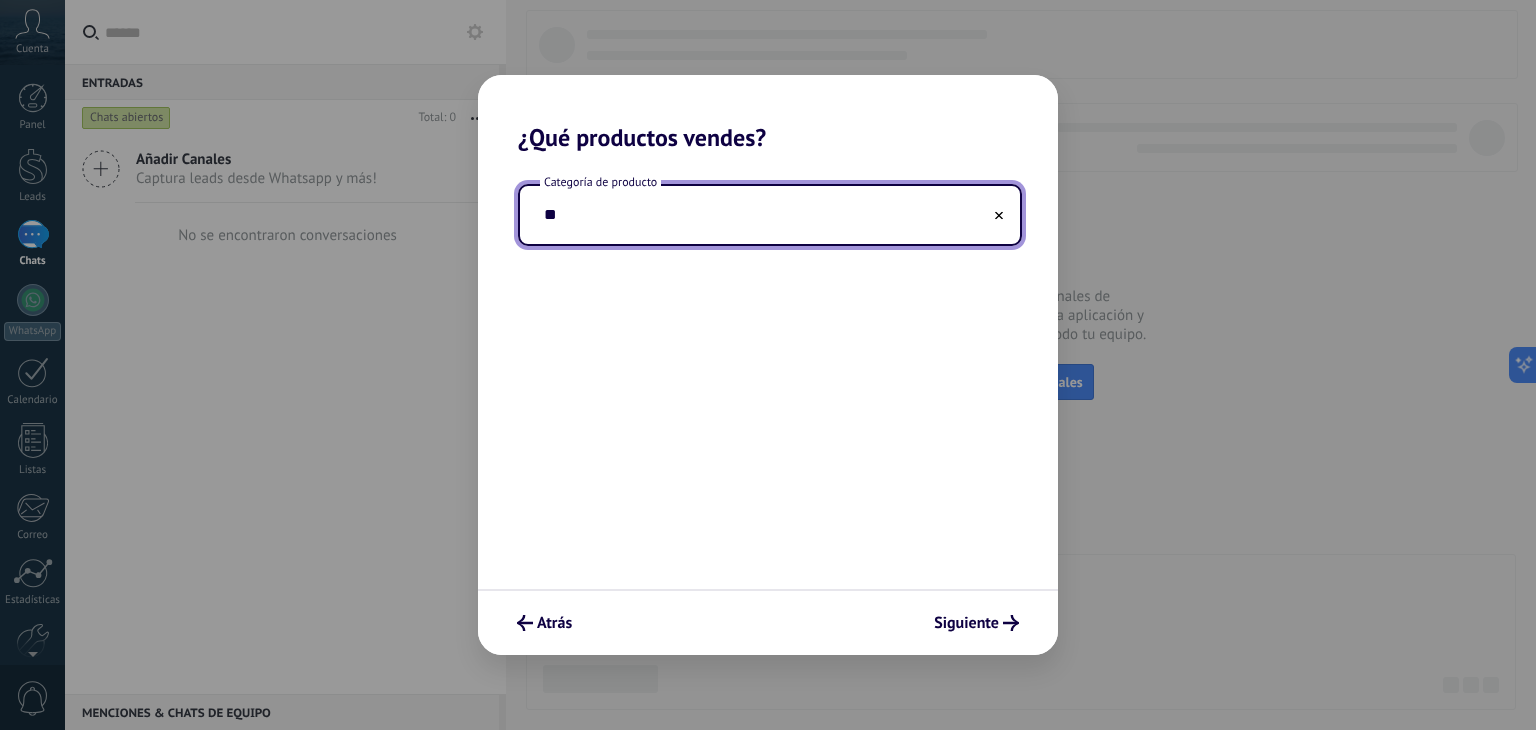 type on "*" 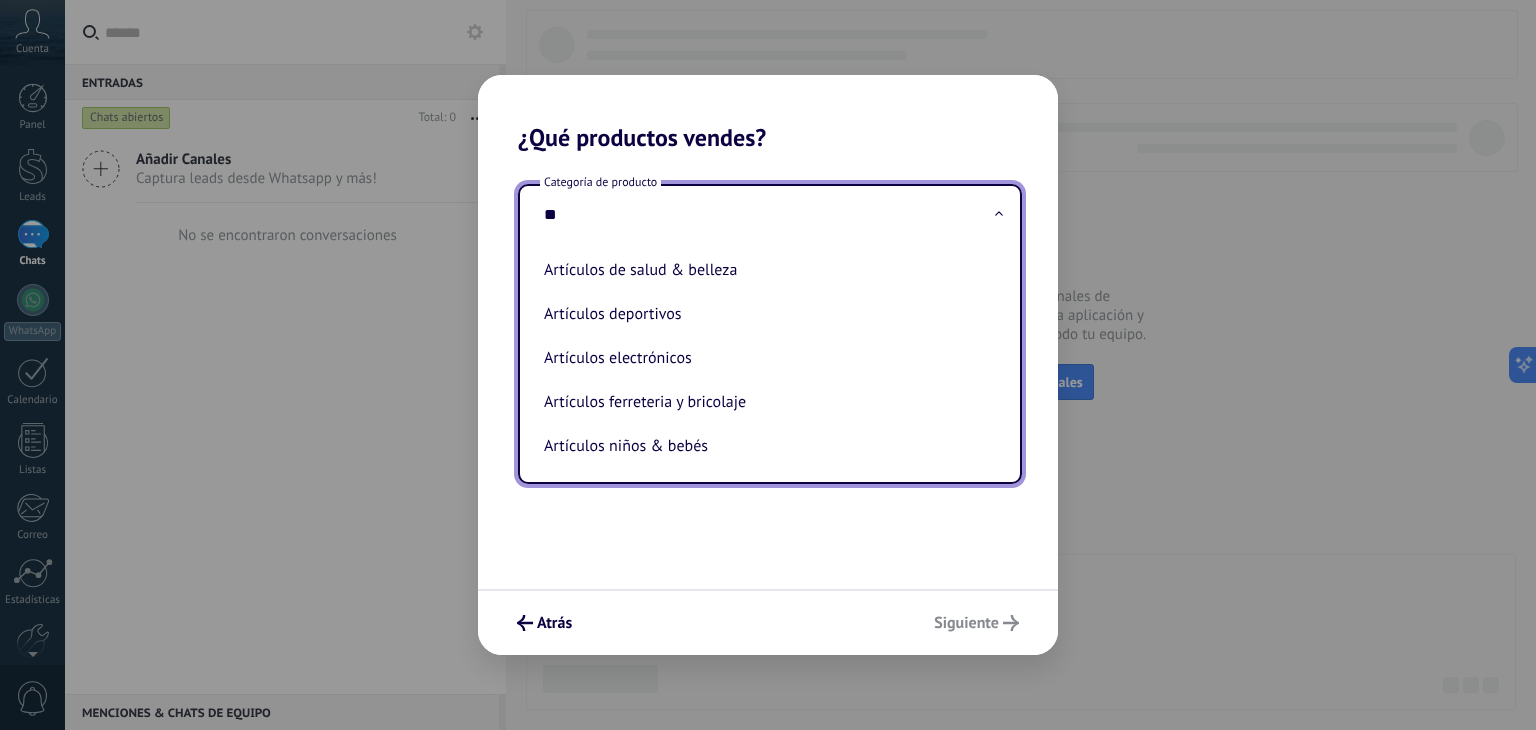 type on "*" 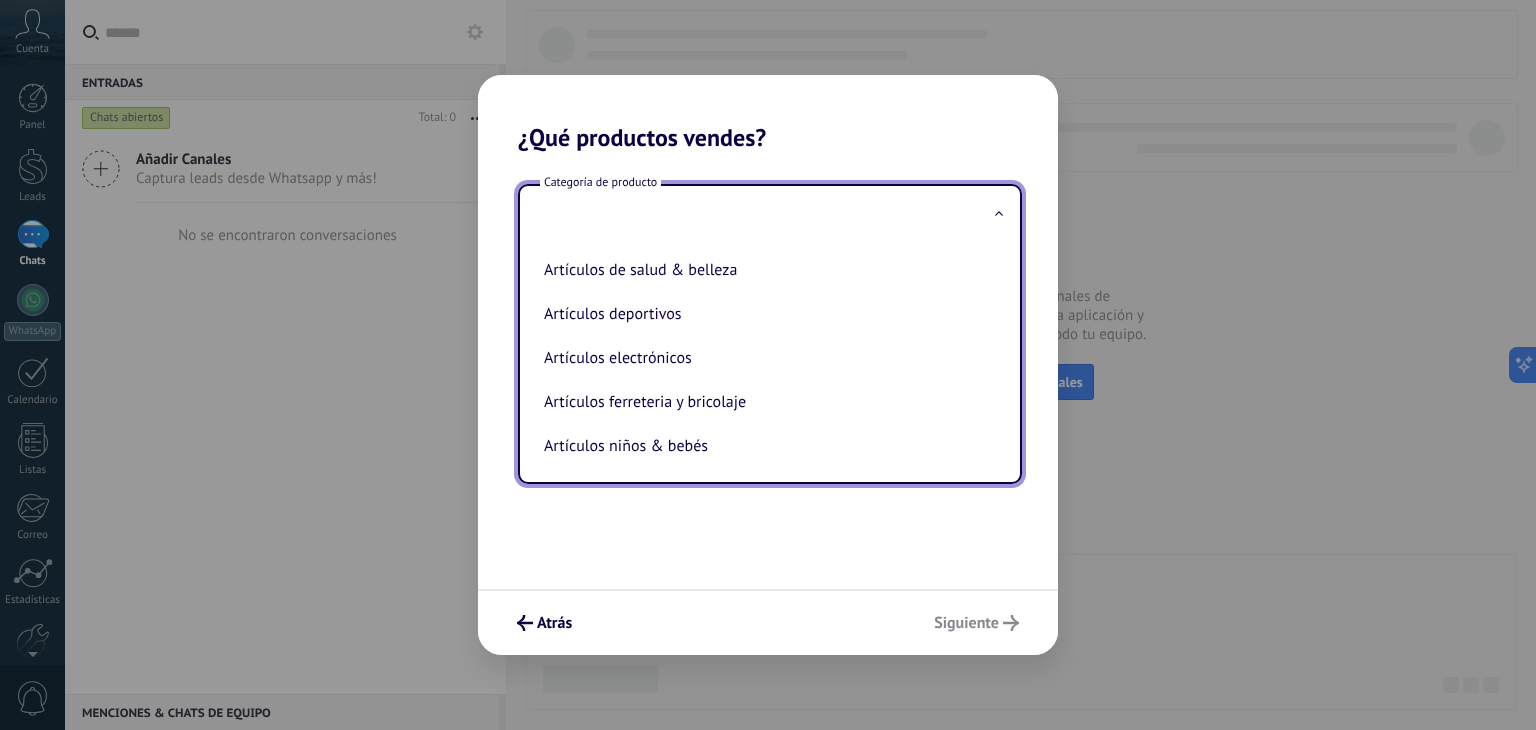 type on "*" 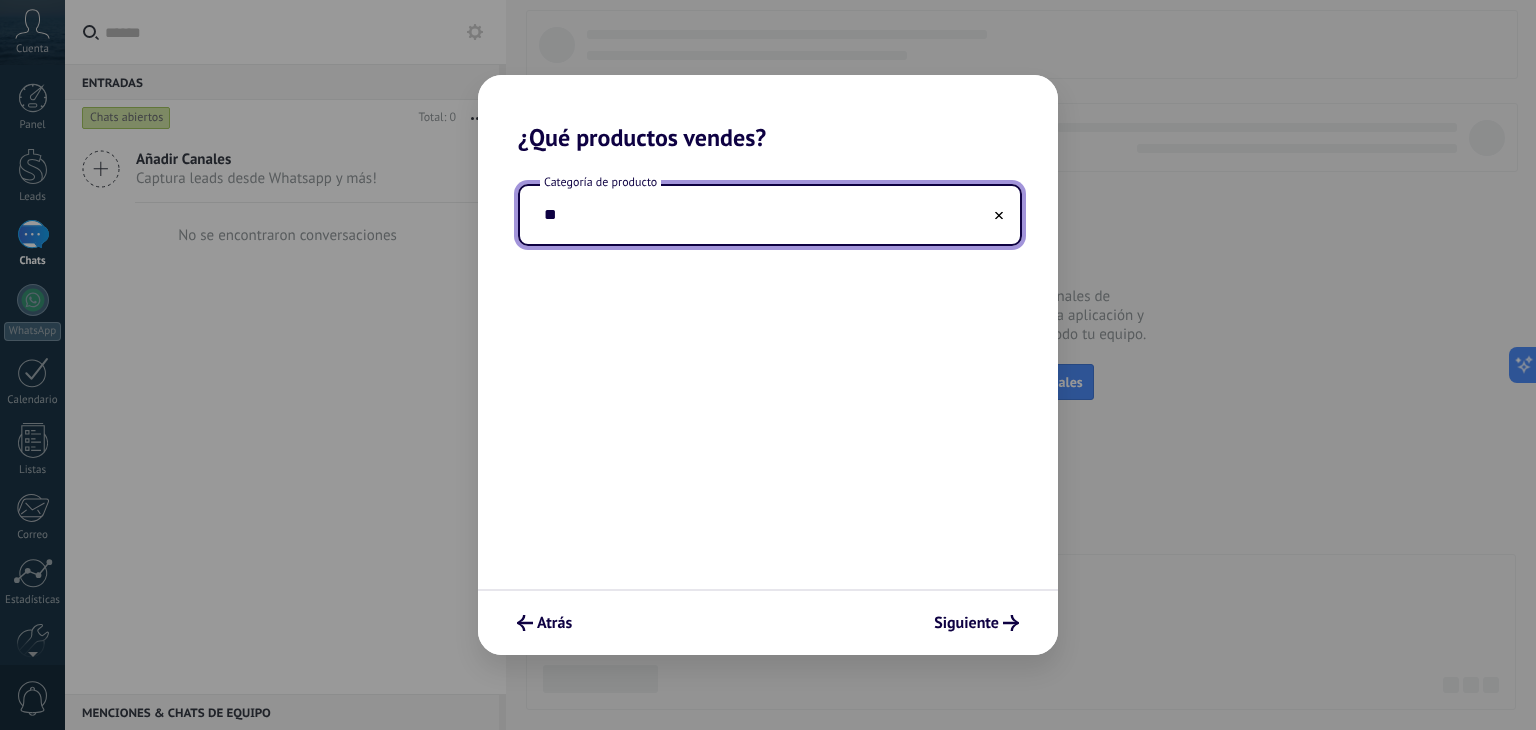 type on "*" 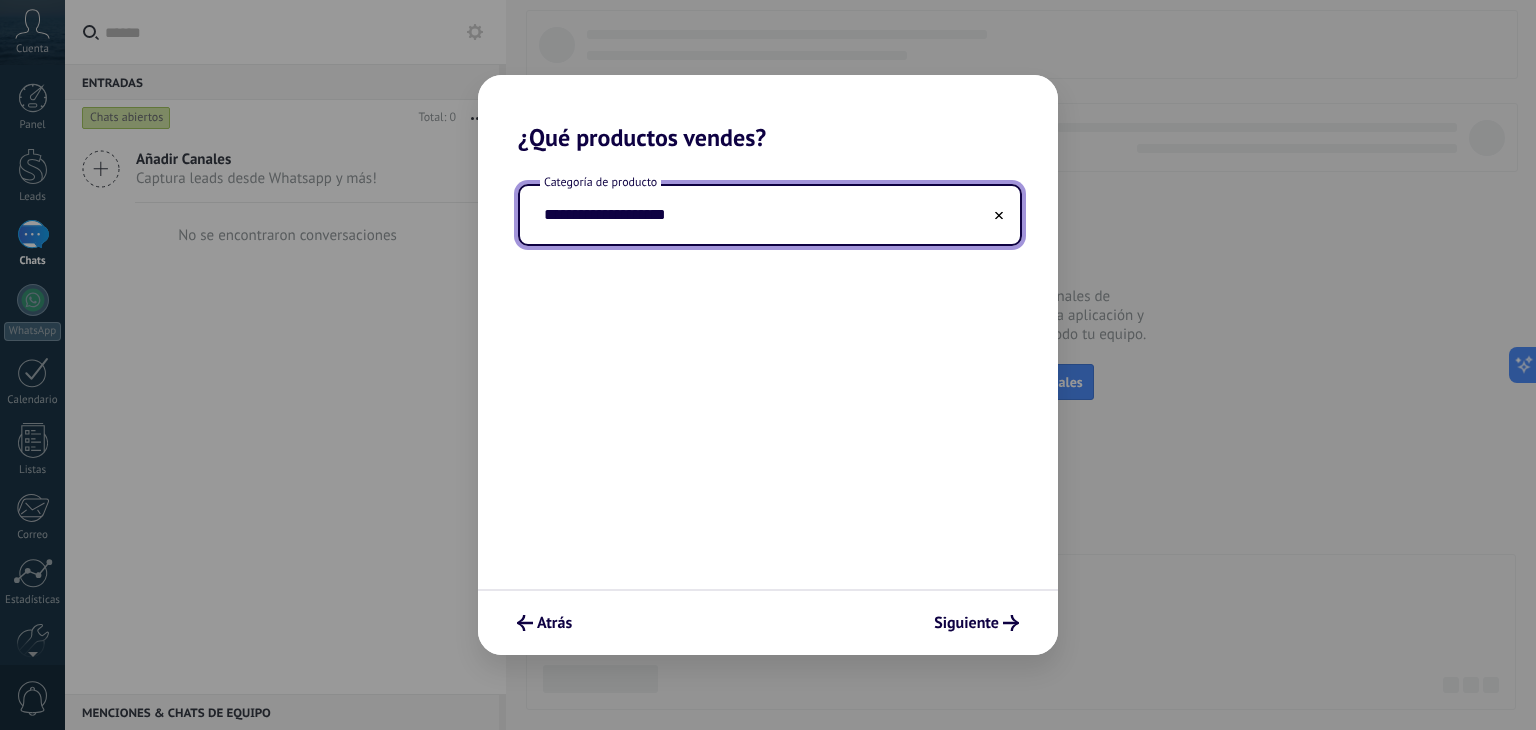 type on "**********" 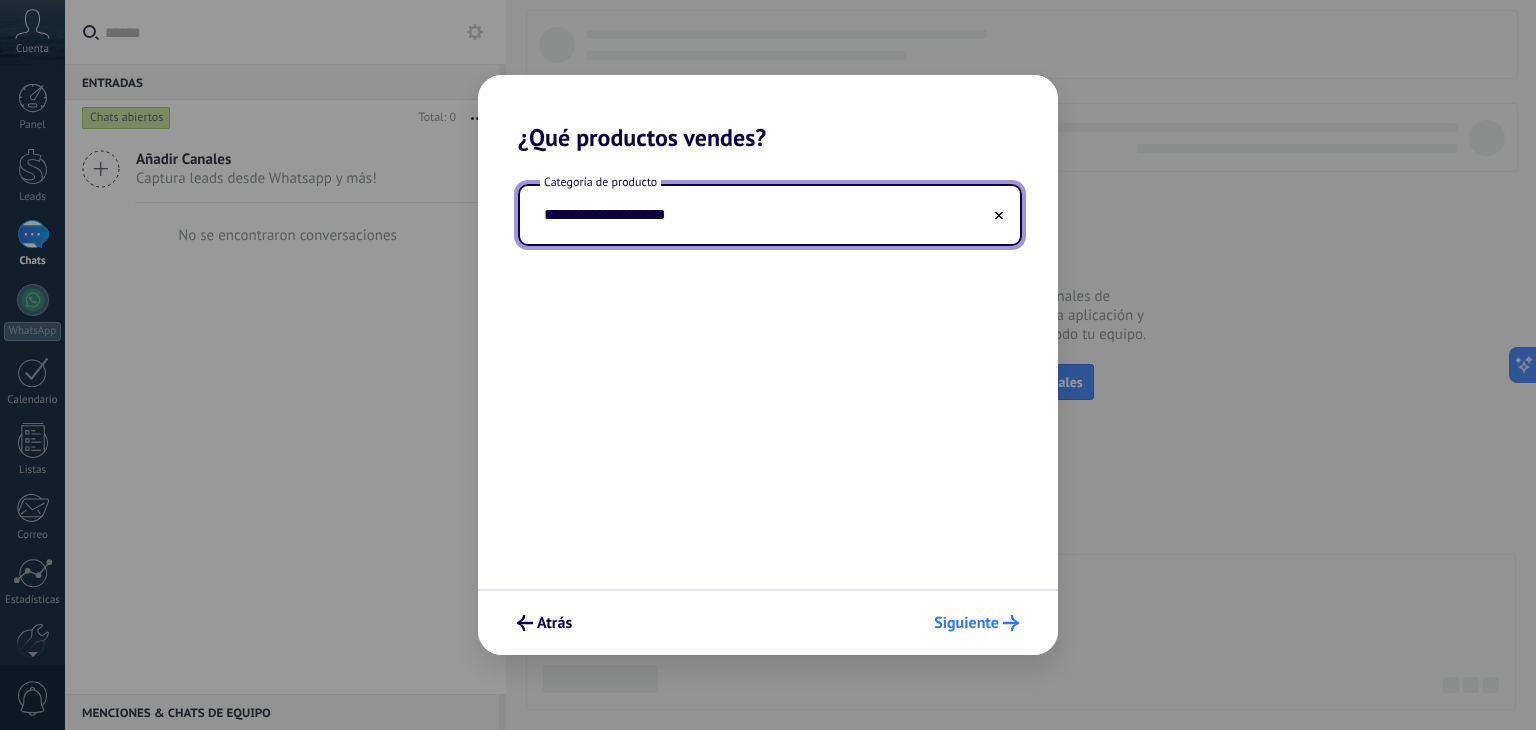 click on "Siguiente" at bounding box center [966, 623] 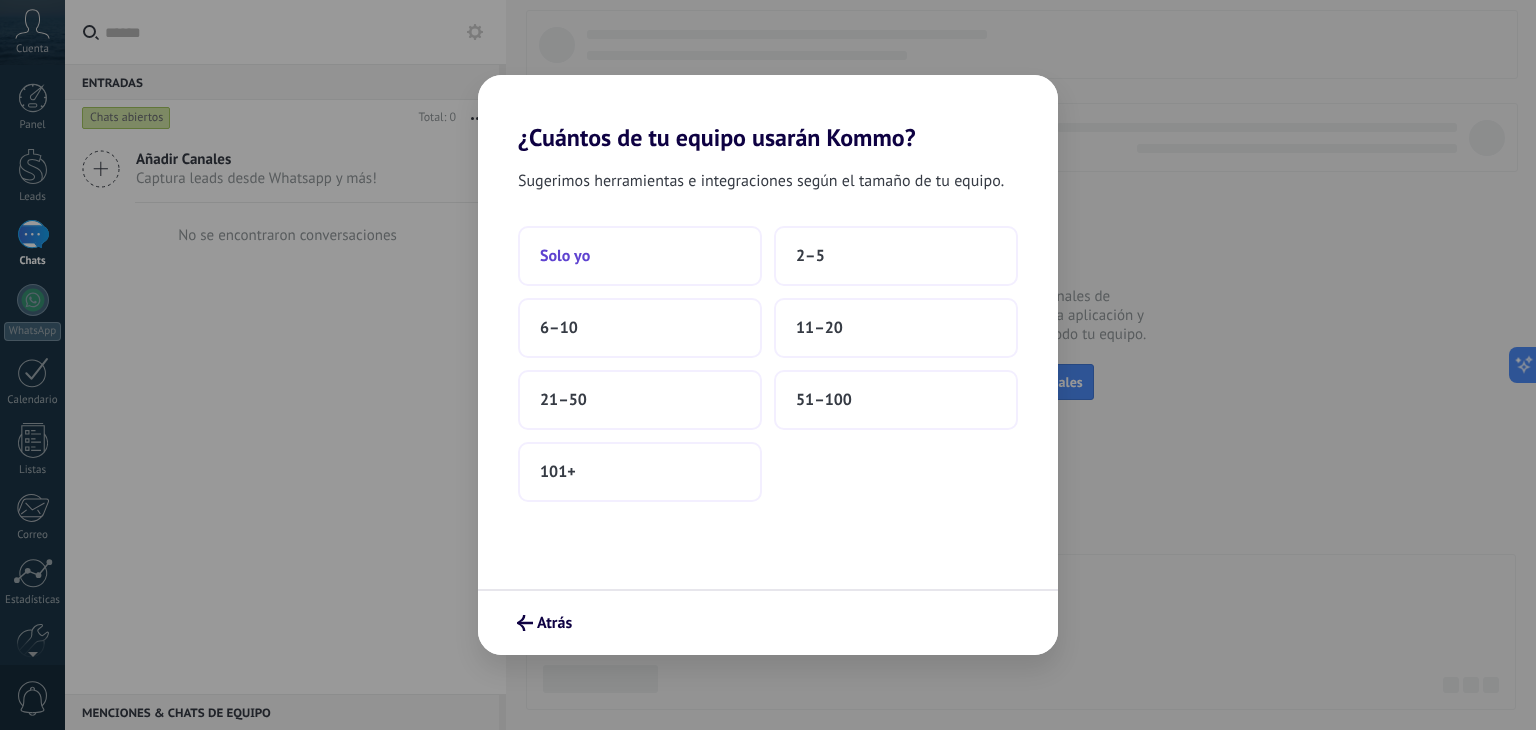 click on "Solo yo" at bounding box center [640, 256] 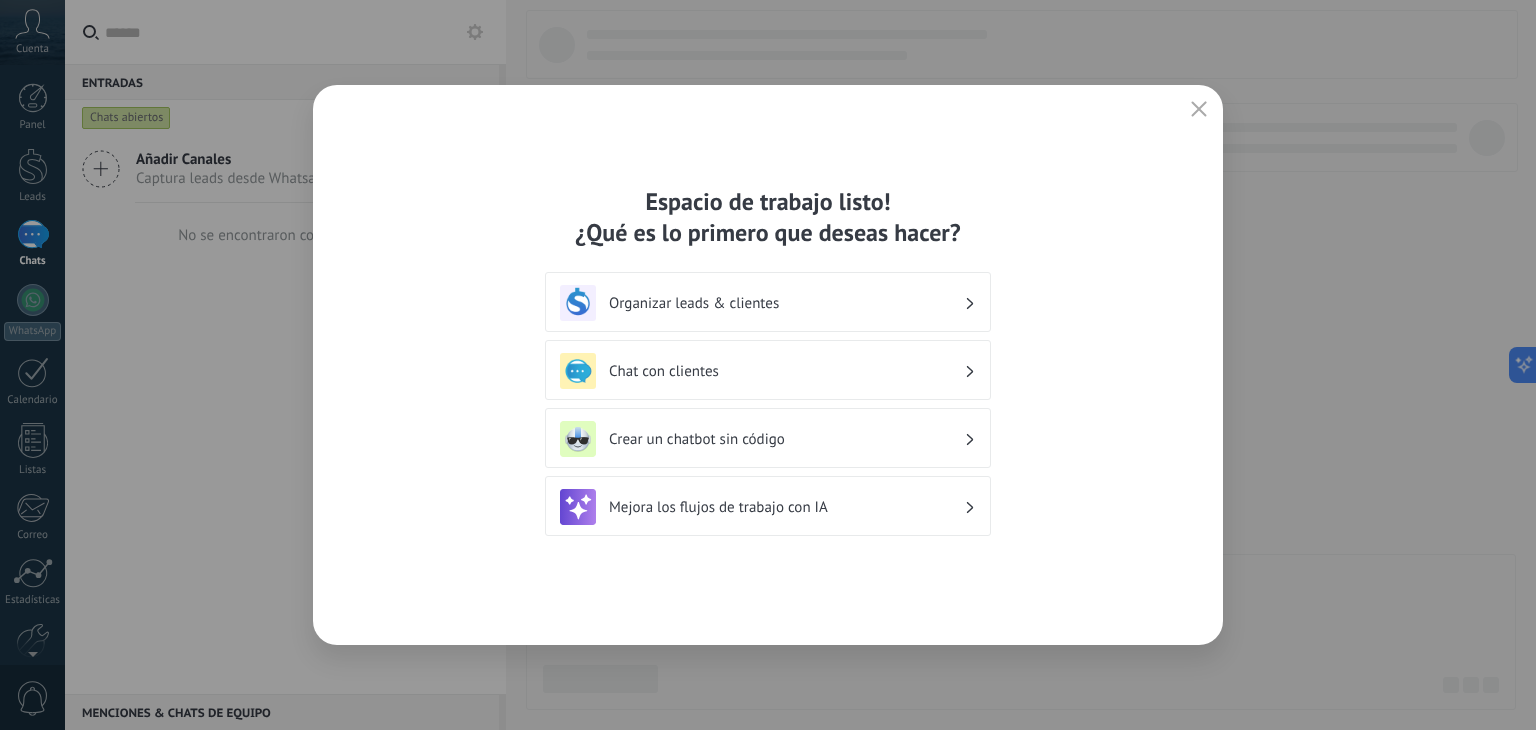 click on "Organizar leads & clientes" at bounding box center (786, 303) 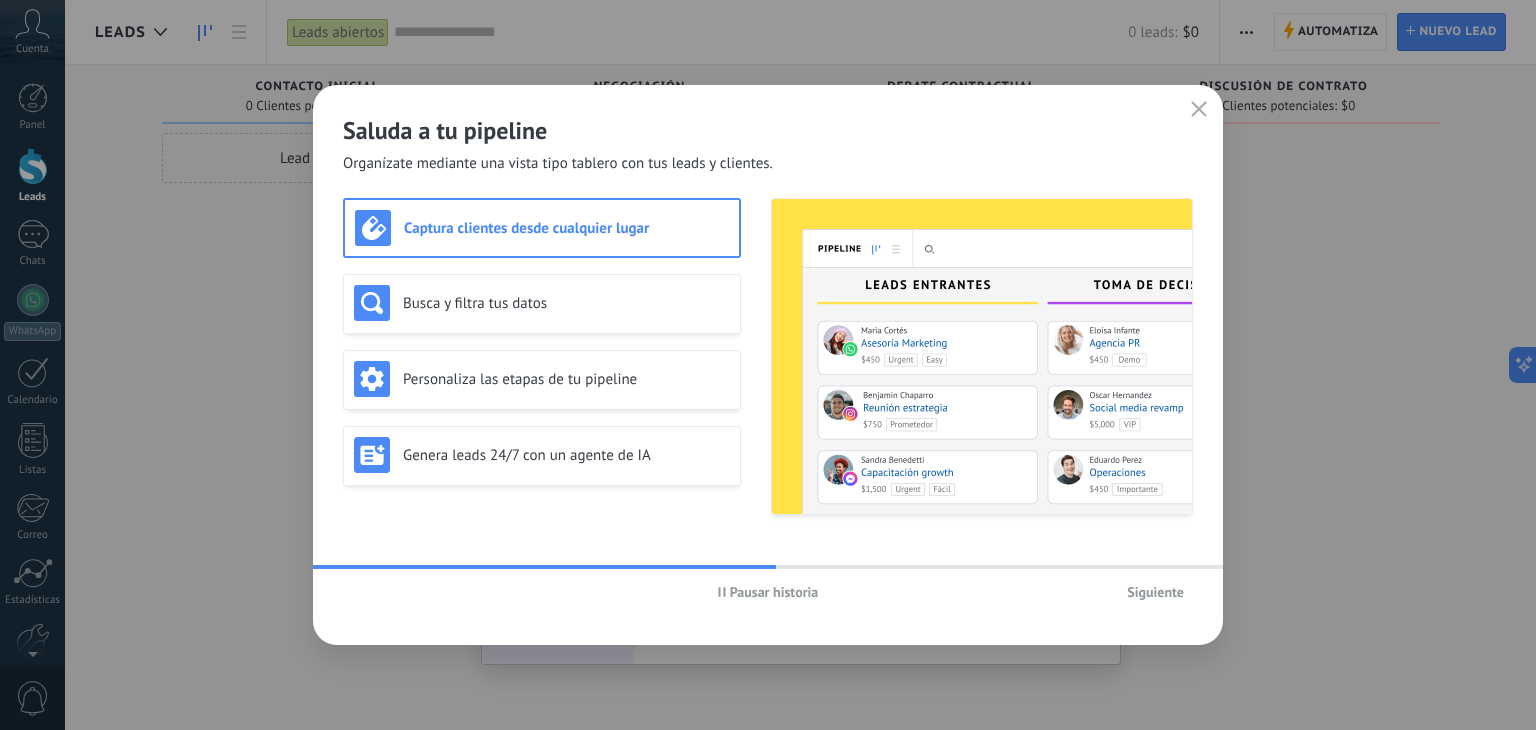 click 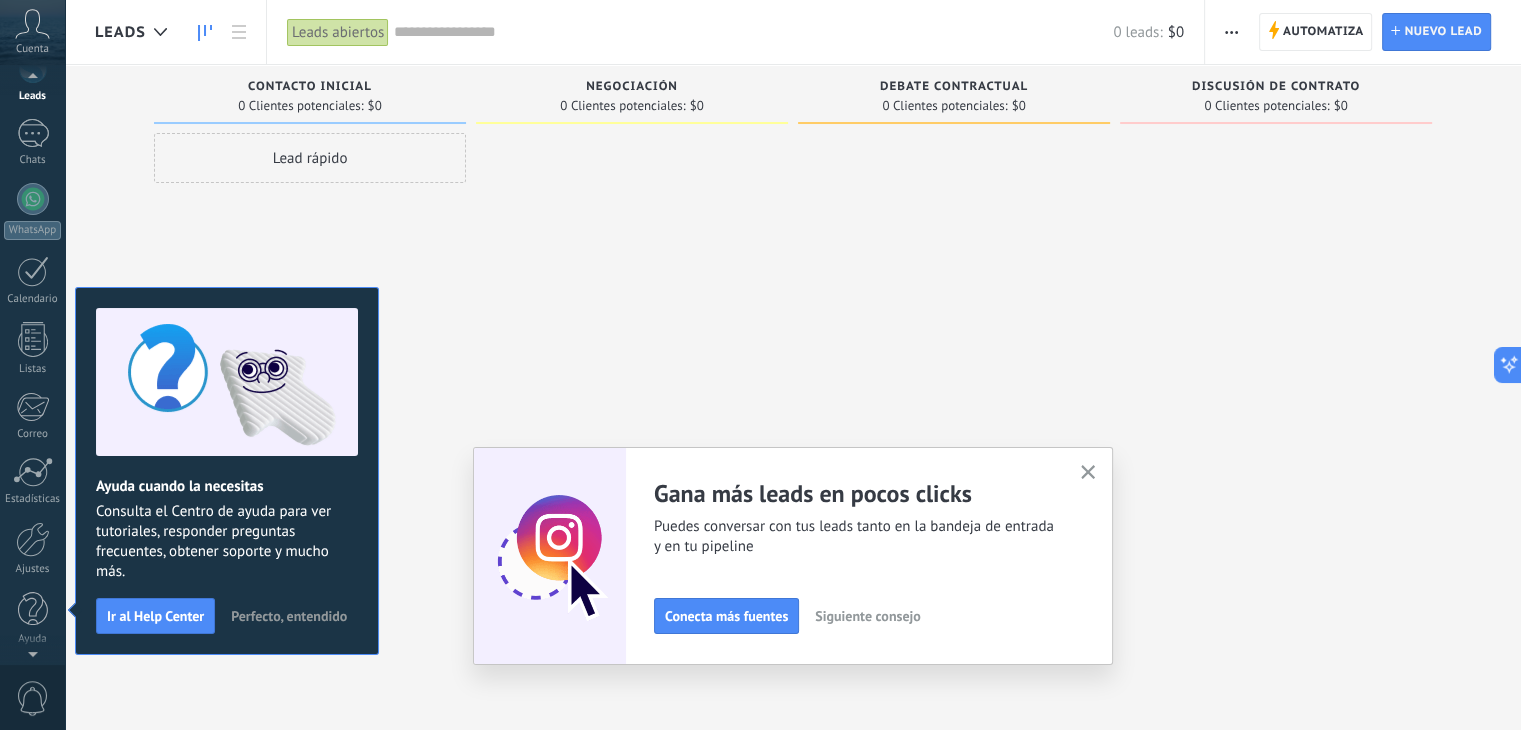 scroll, scrollTop: 0, scrollLeft: 0, axis: both 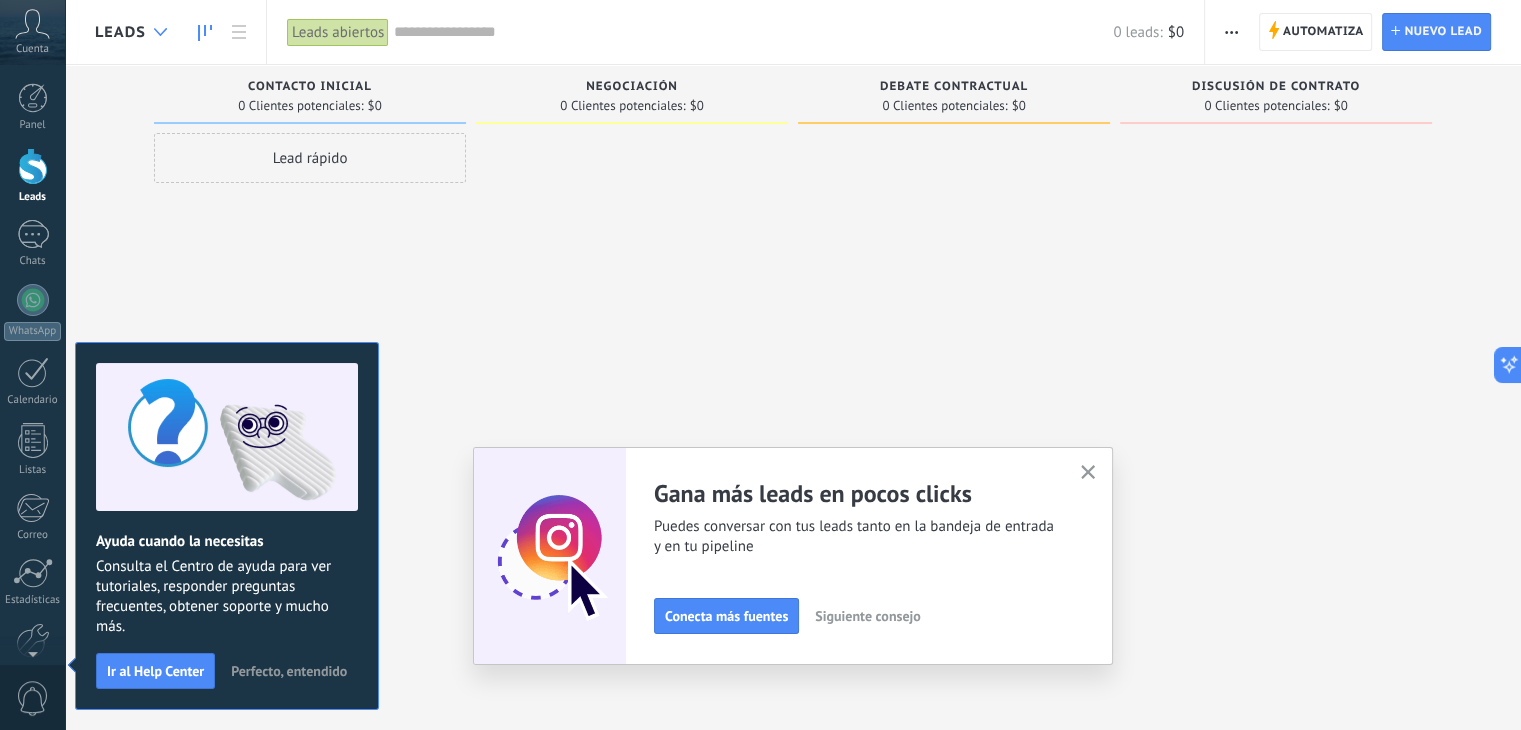 click 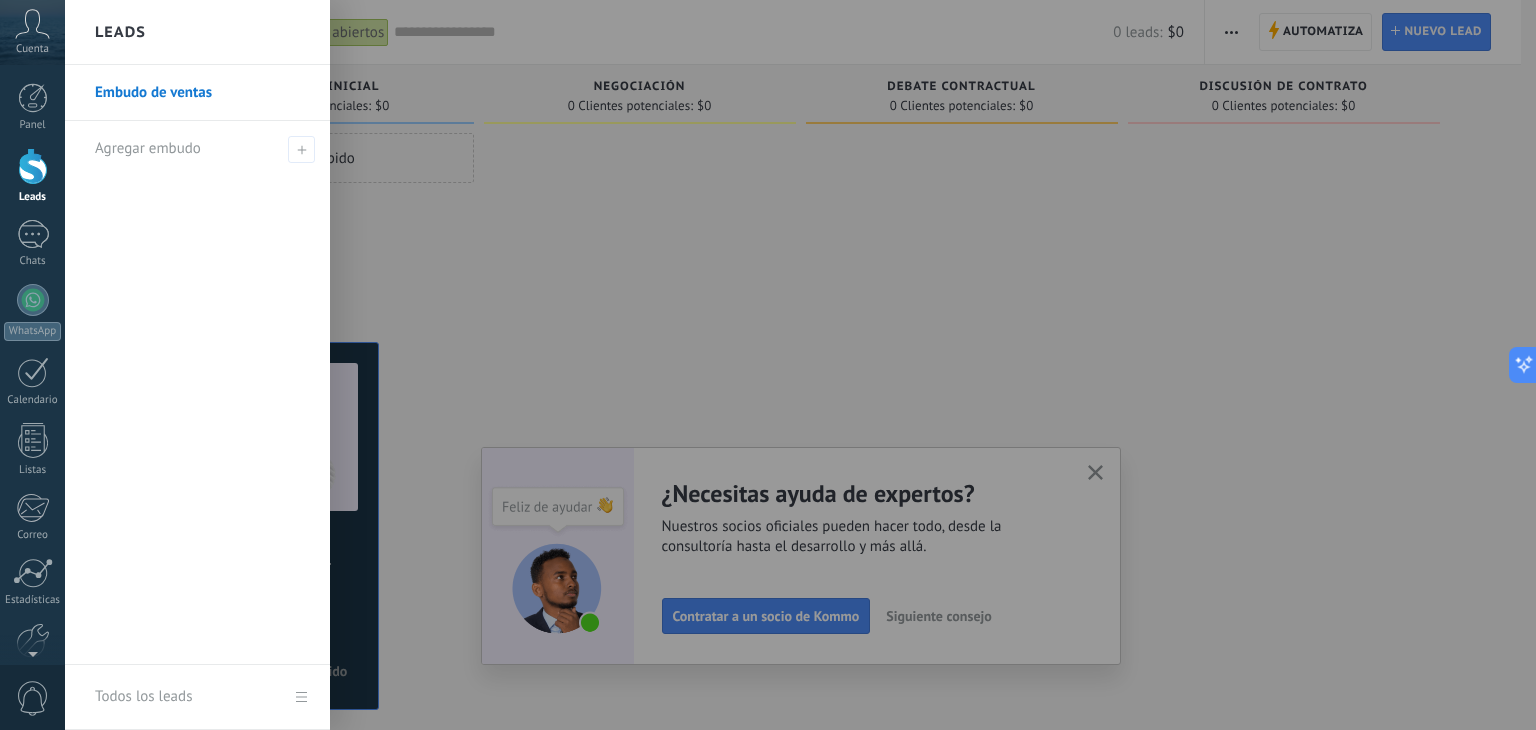click at bounding box center [833, 365] 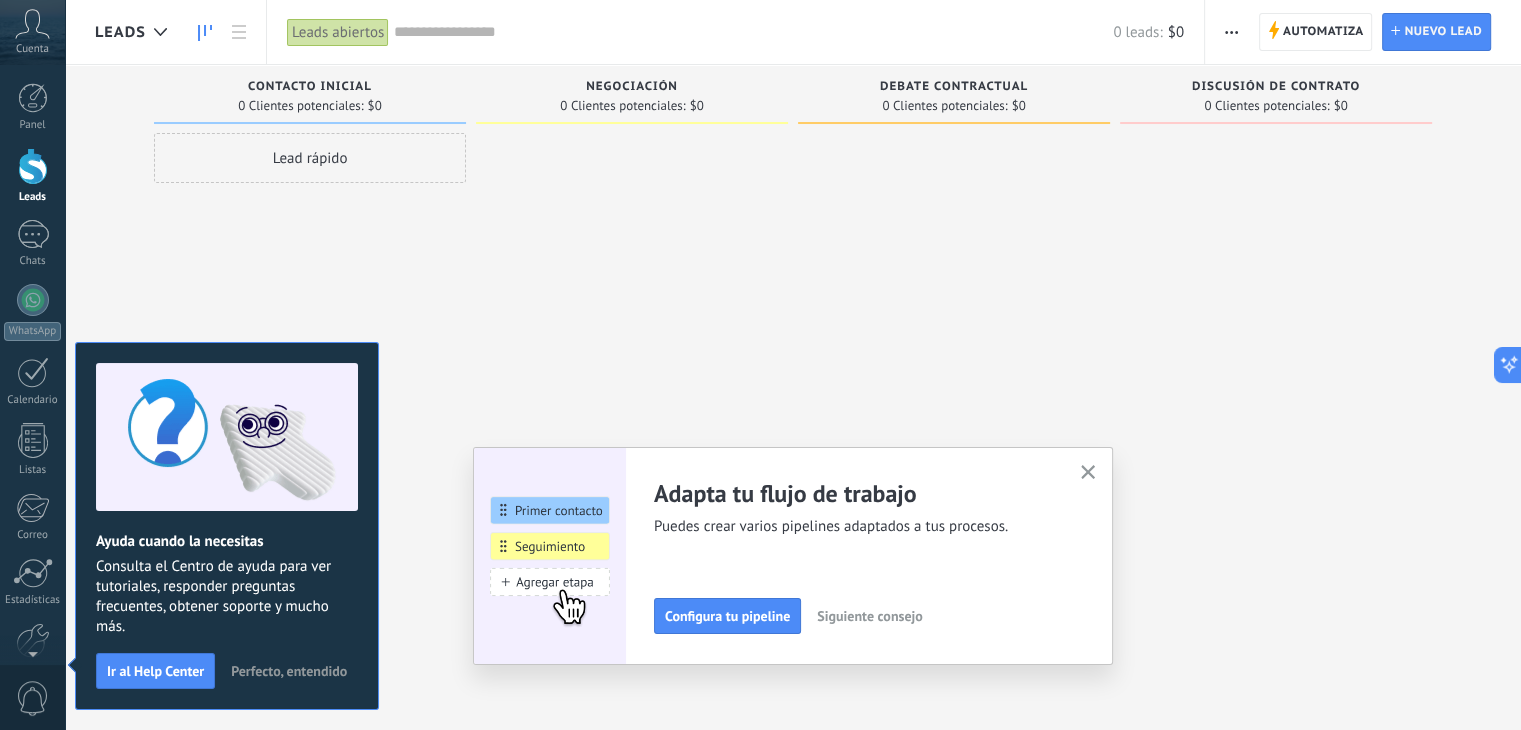 click on "Perfecto, entendido" at bounding box center (289, 671) 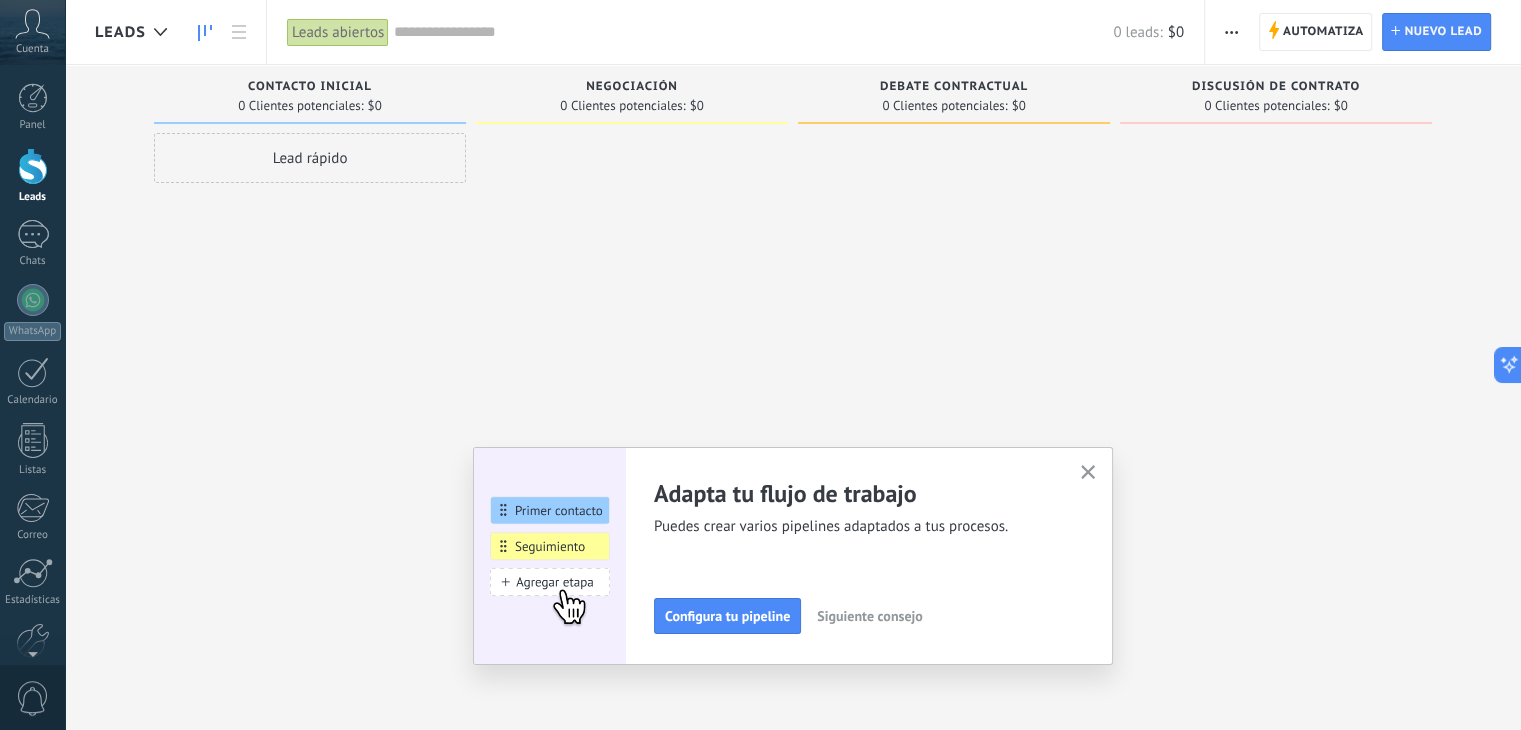 click on "Adapta tu flujo de trabajo Puedes crear varios pipelines adaptados a tus procesos. Configura tu pipeline Siguiente consejo Gana más leads en pocos clicks Puedes conversar con tus leads tanto en la bandeja de entrada y en tu pipeline Conecta más fuentes Siguiente consejo ¿Necesitas ayuda de expertos? Nuestros socios oficiales pueden hacer todo, desde la consultoría hasta el desarrollo y más allá. Contratar a un socio de Kommo Siguiente consejo" at bounding box center [793, 556] 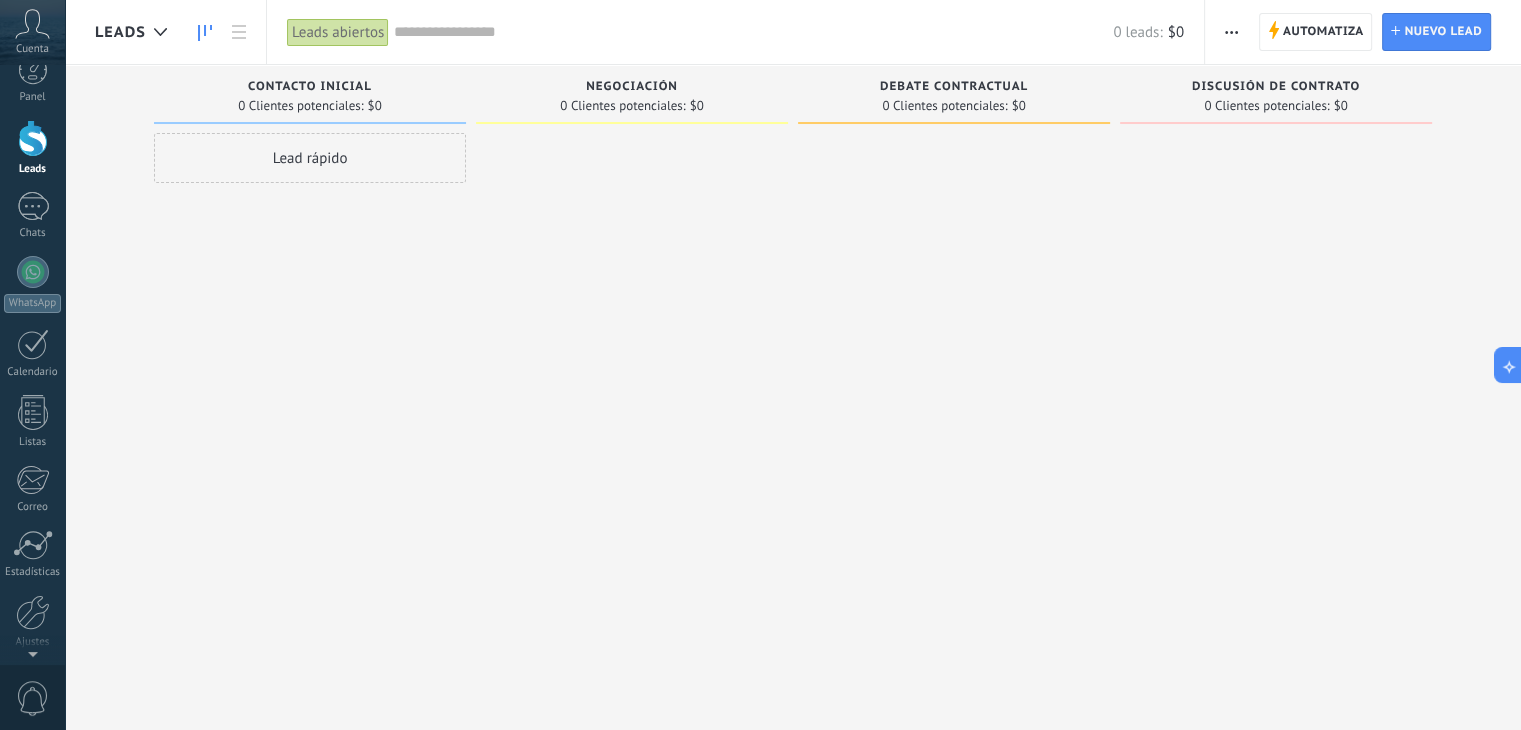 scroll, scrollTop: 0, scrollLeft: 0, axis: both 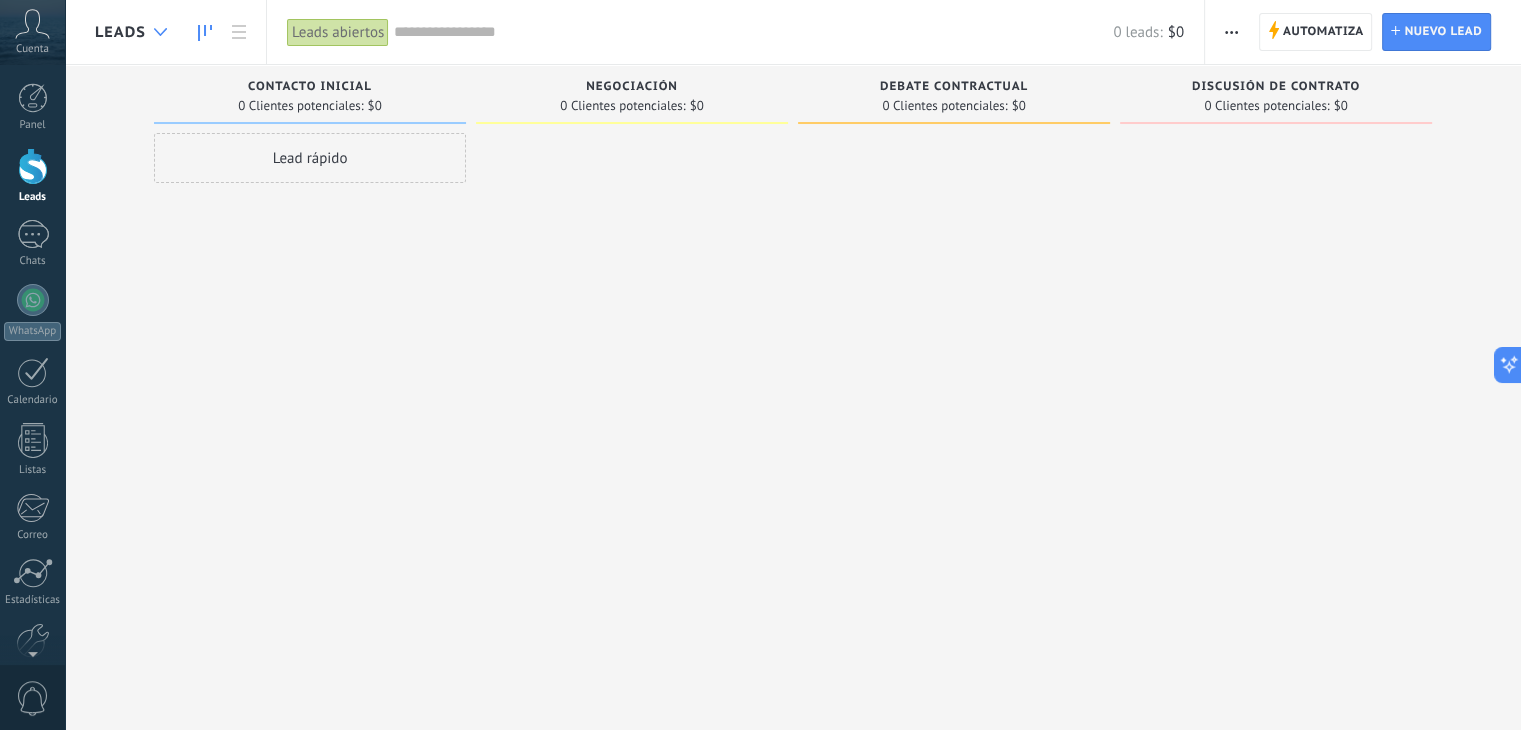 click at bounding box center [160, 32] 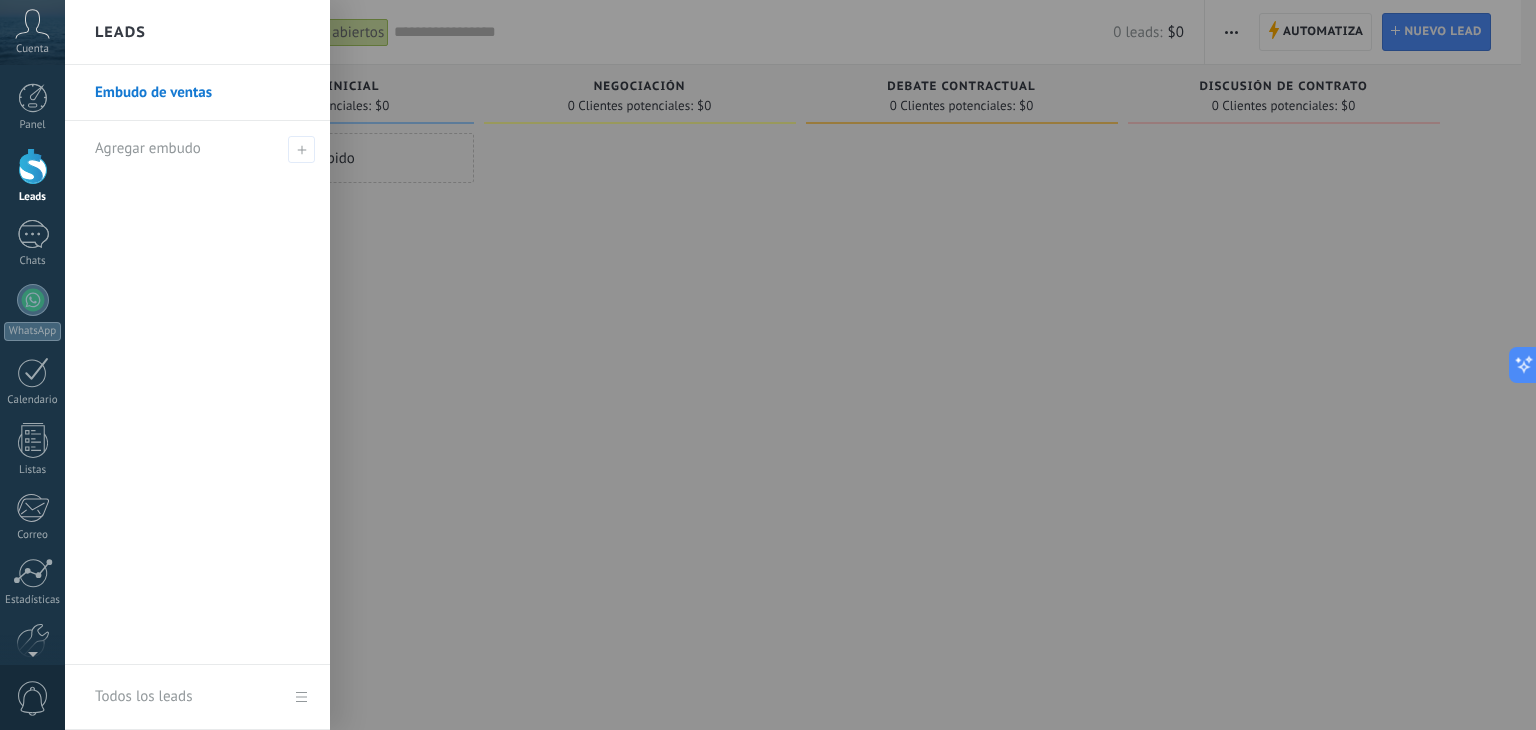 click 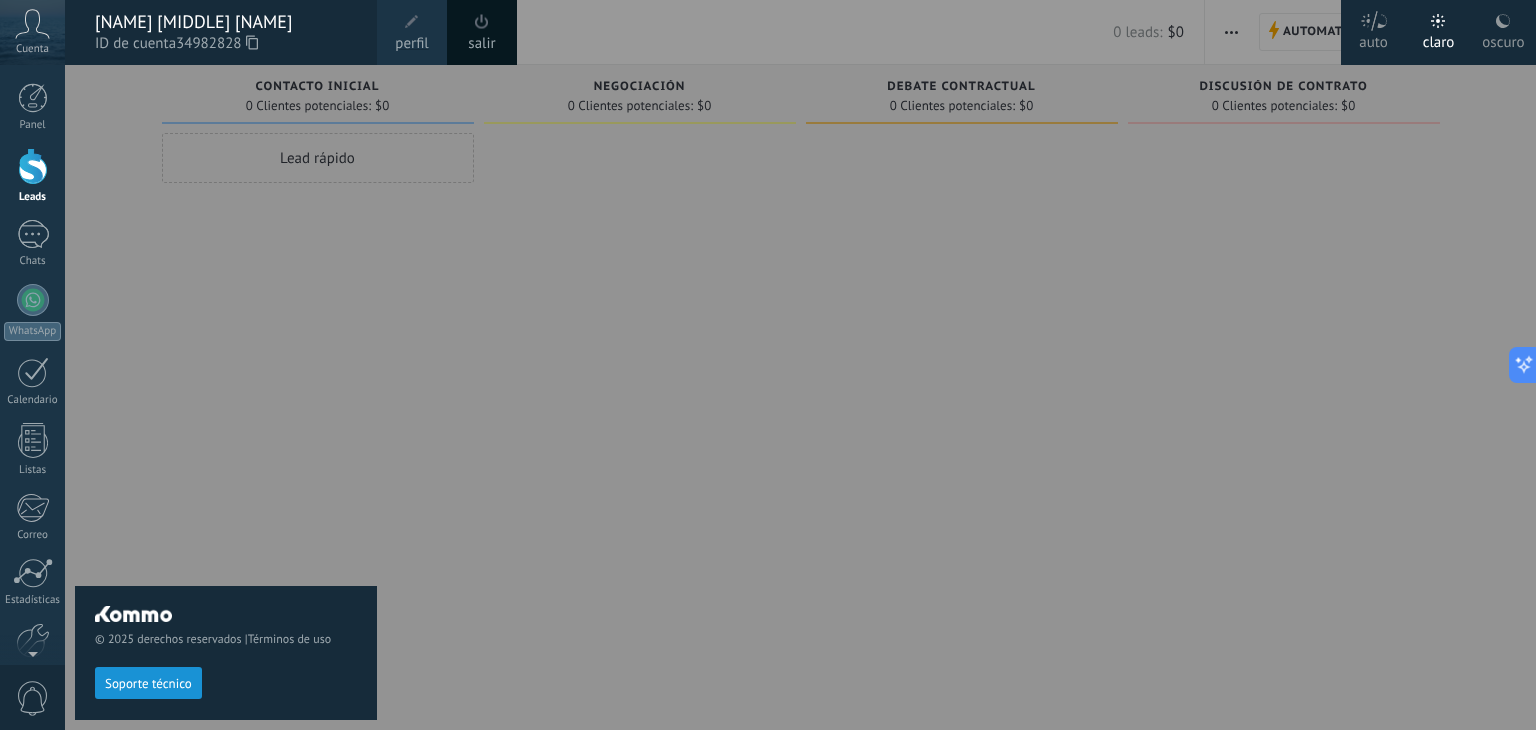click on "perfil" at bounding box center [411, 44] 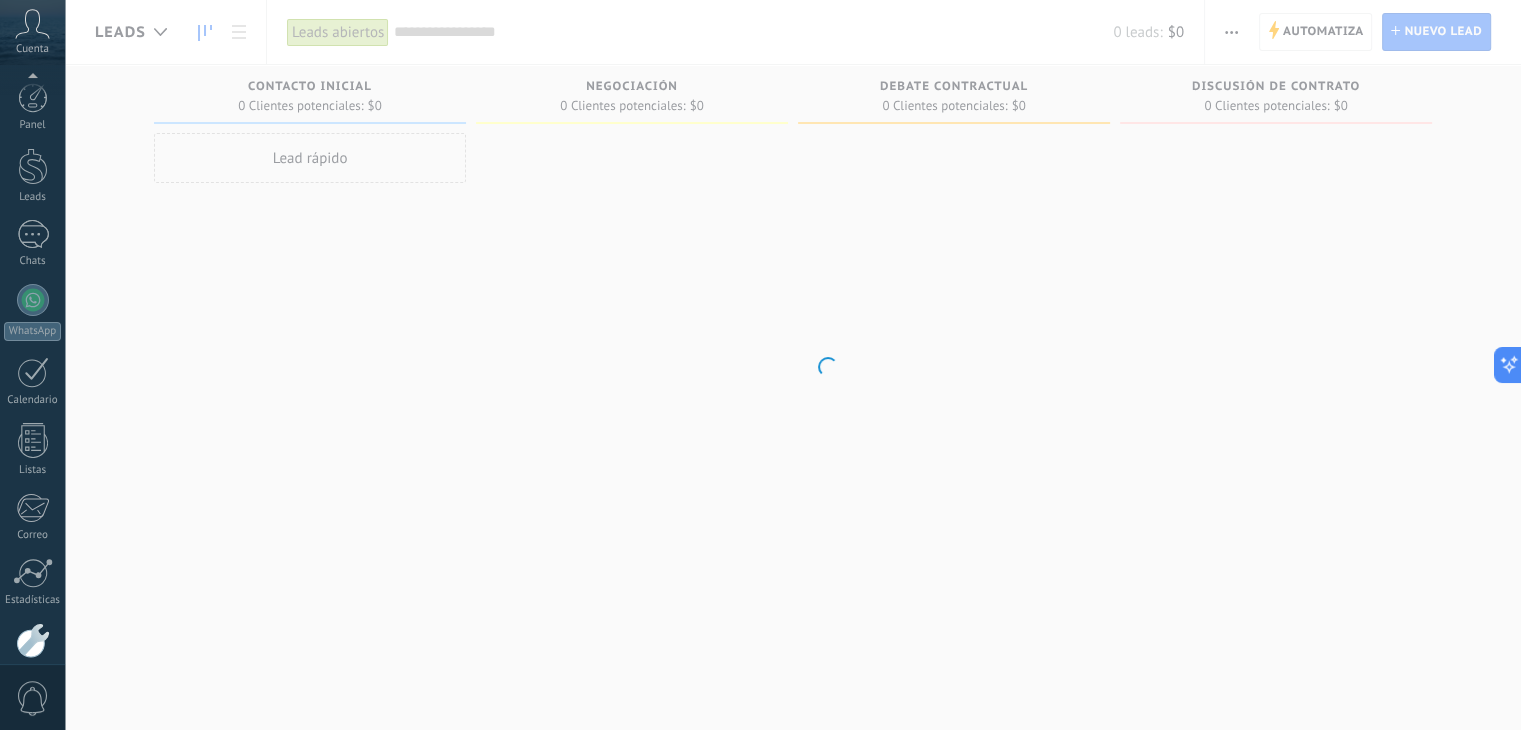 scroll, scrollTop: 101, scrollLeft: 0, axis: vertical 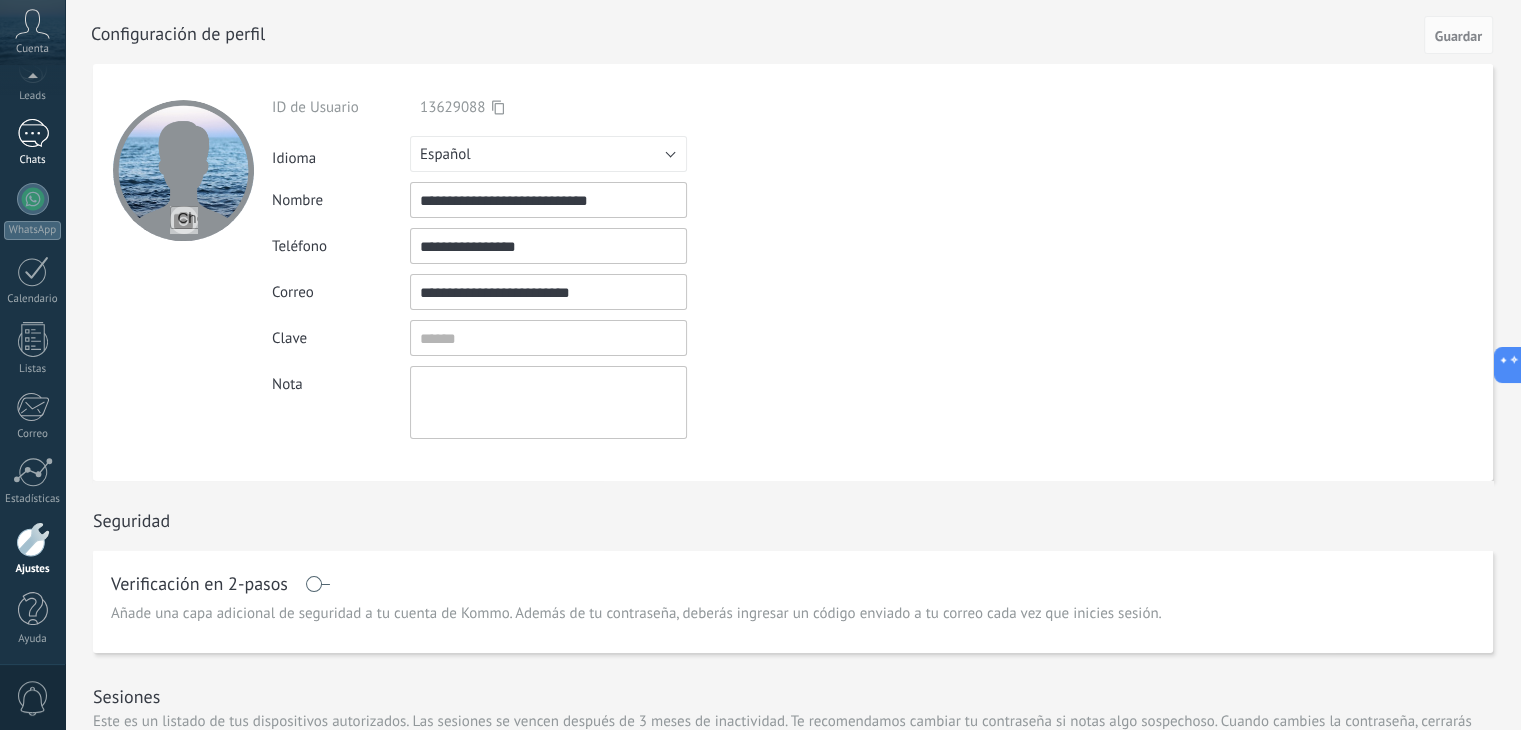 click at bounding box center (33, 133) 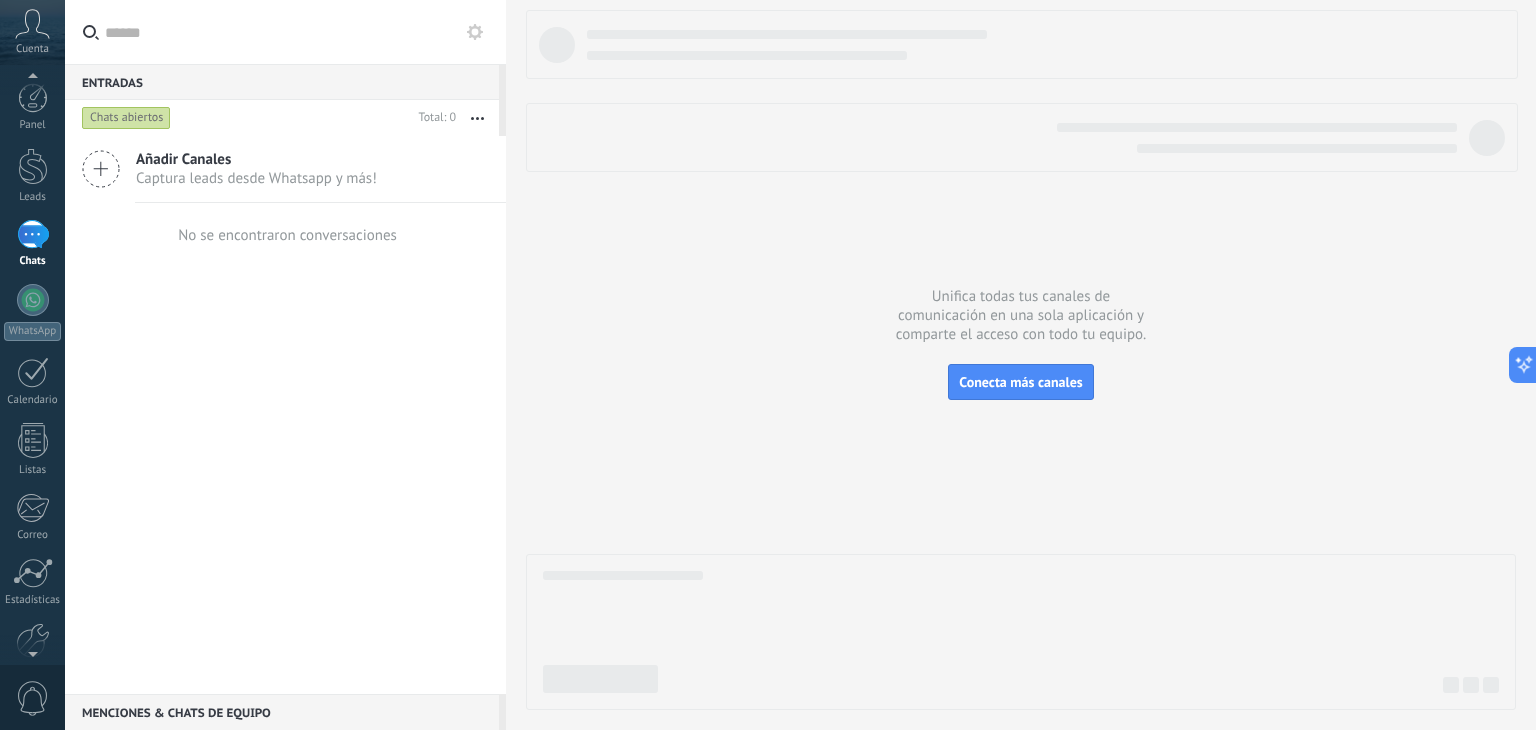 scroll, scrollTop: 38, scrollLeft: 0, axis: vertical 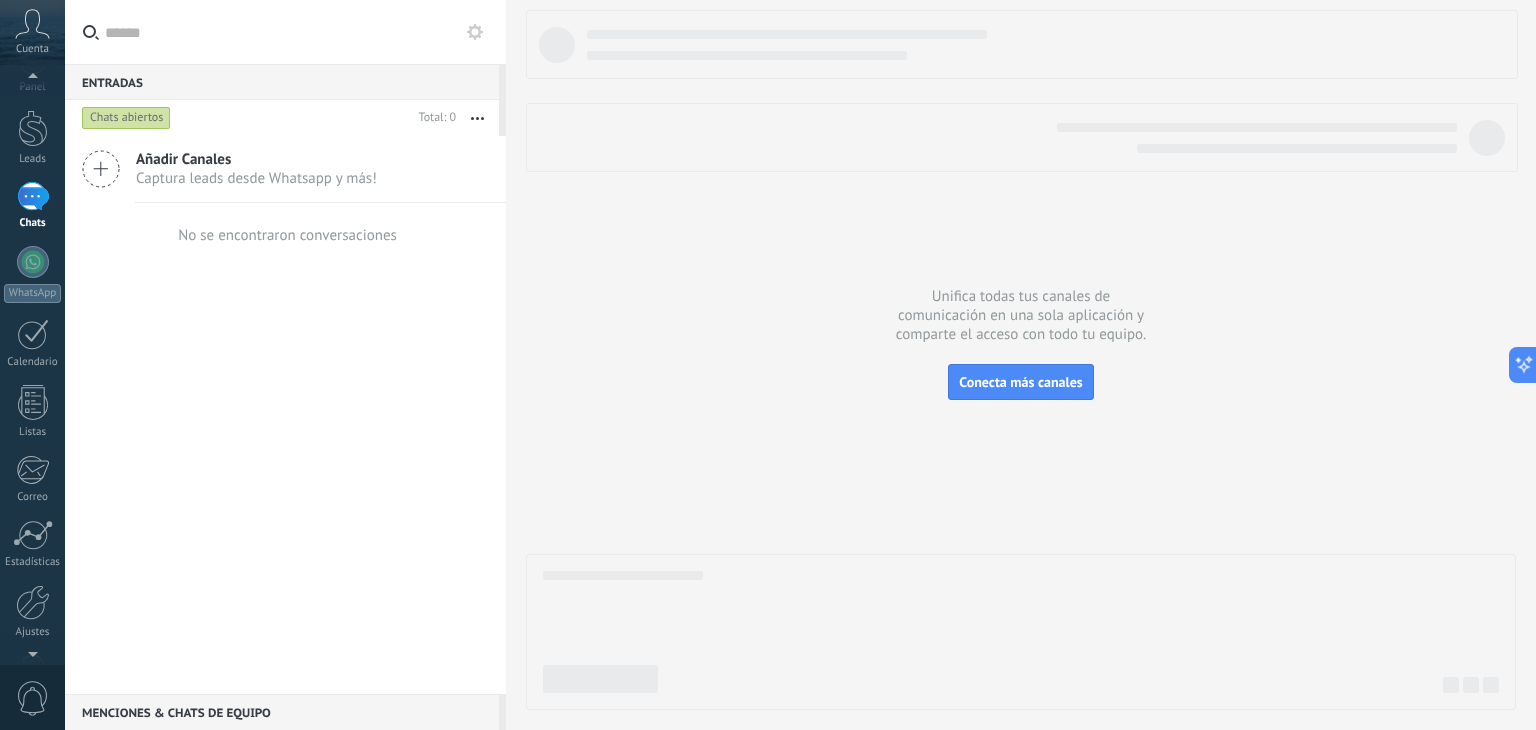 click on "0" at bounding box center (33, 698) 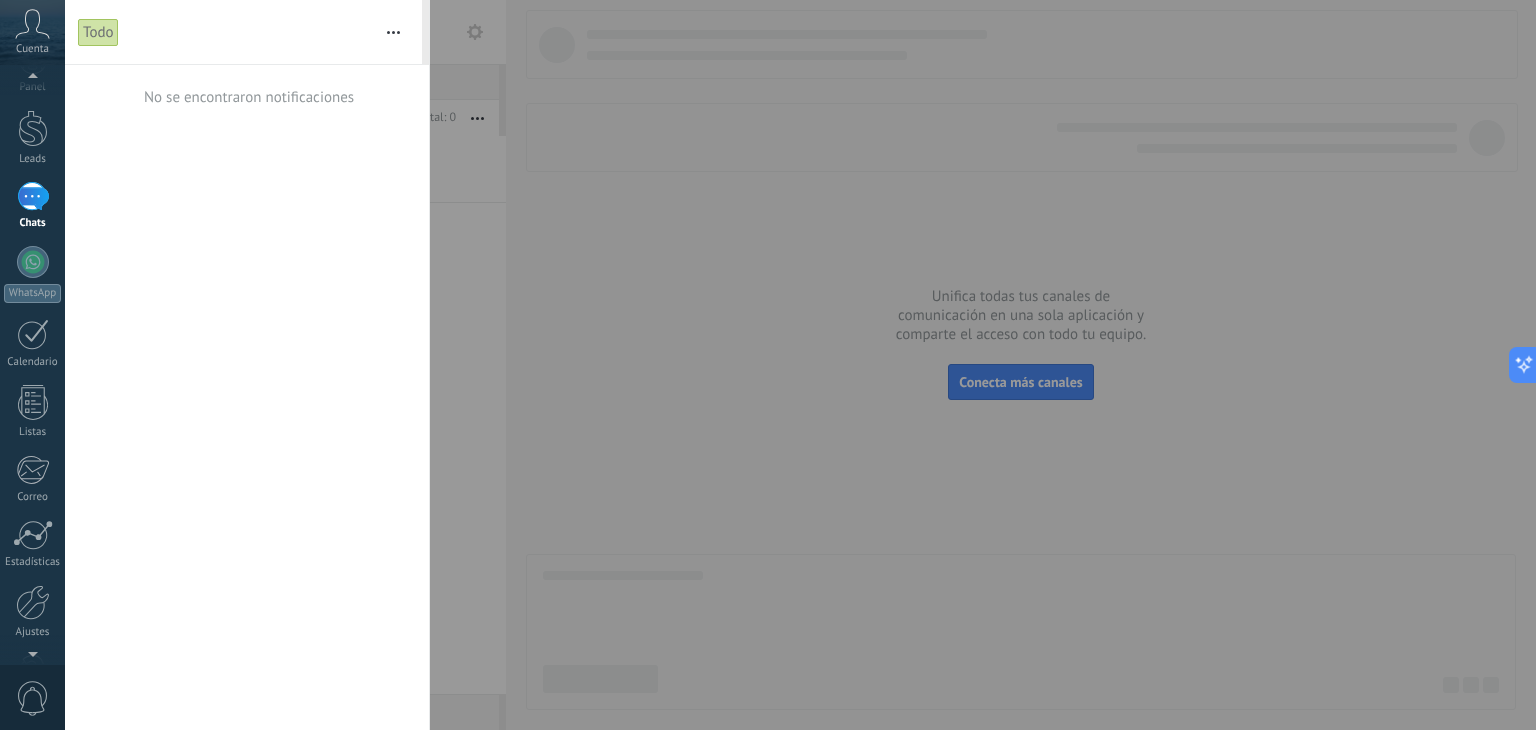 scroll, scrollTop: 73, scrollLeft: 0, axis: vertical 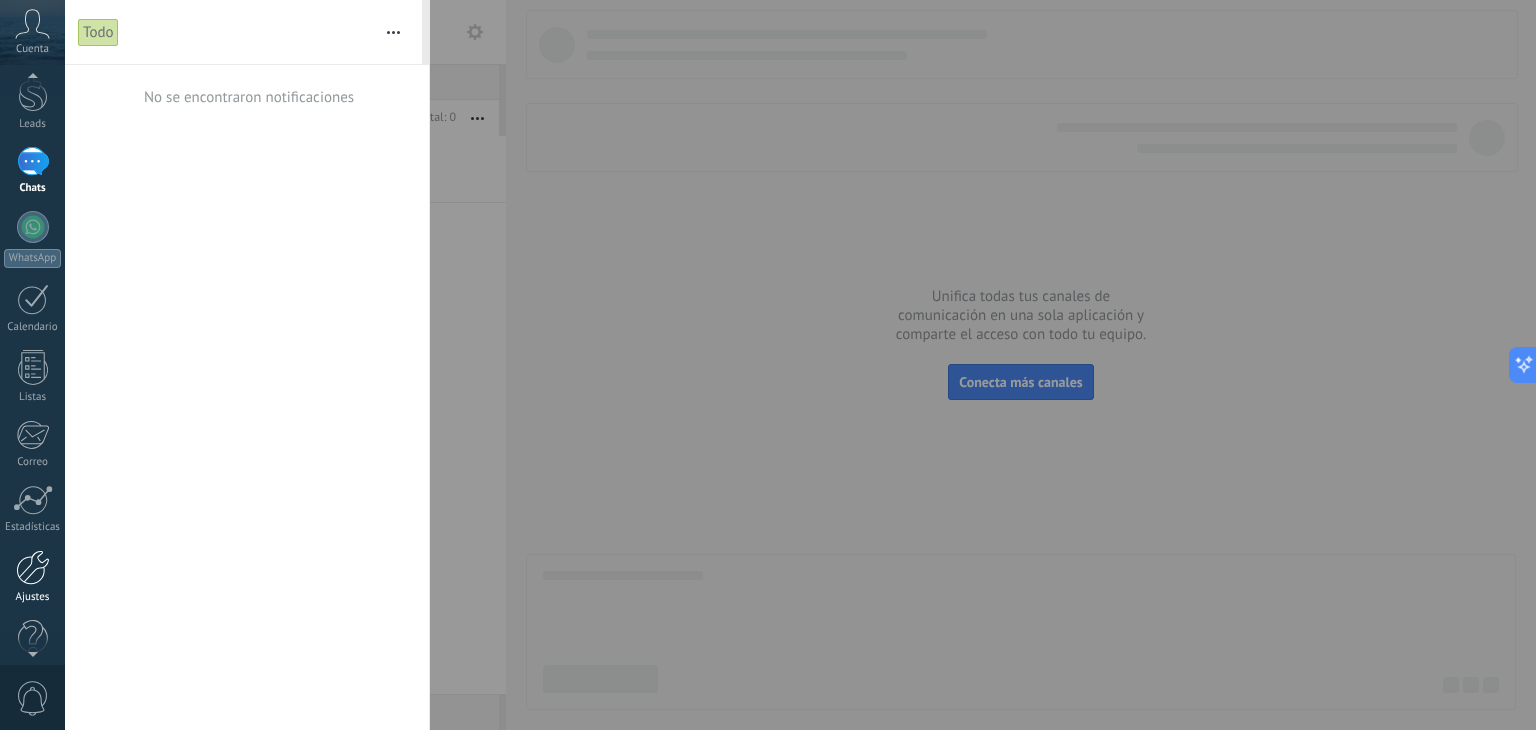 click at bounding box center (33, 567) 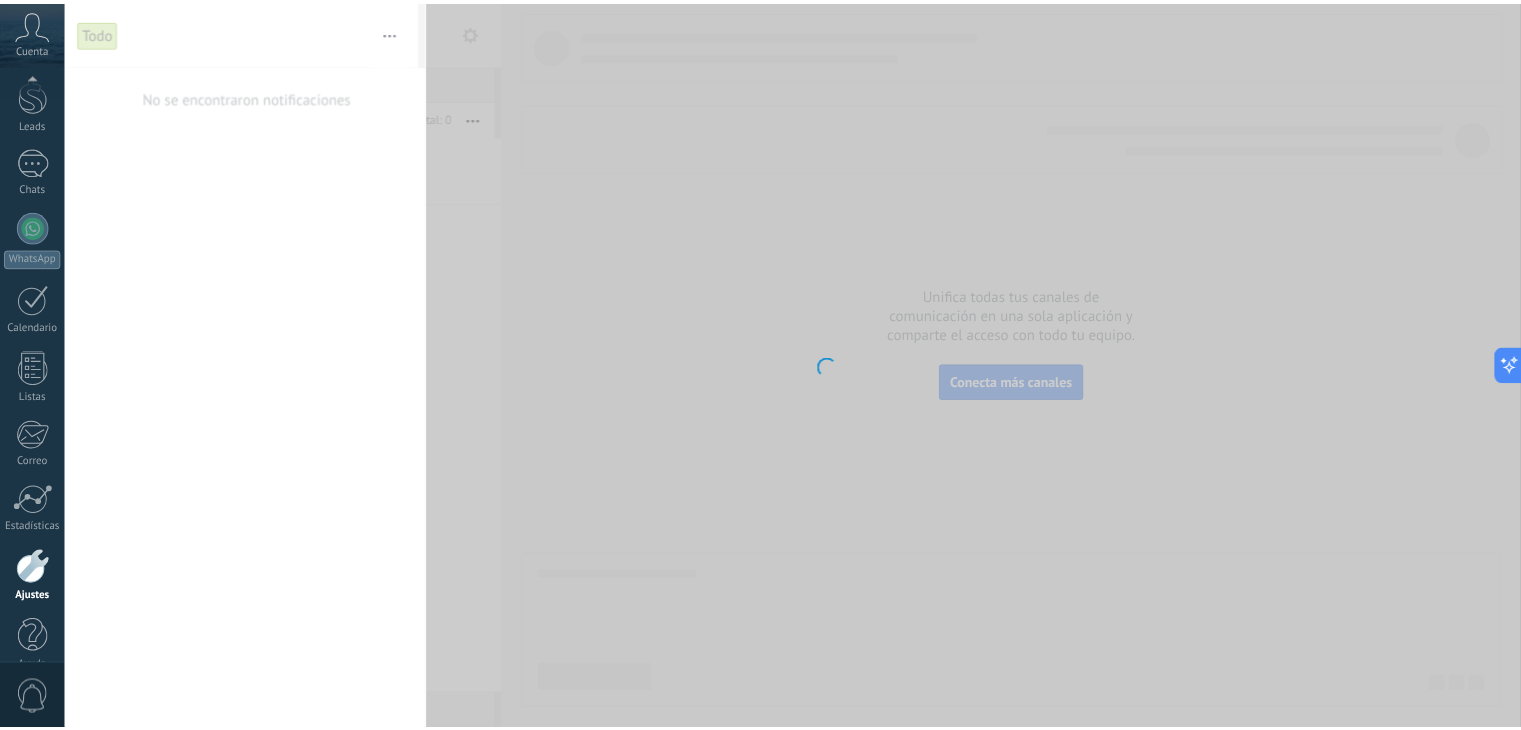 scroll, scrollTop: 101, scrollLeft: 0, axis: vertical 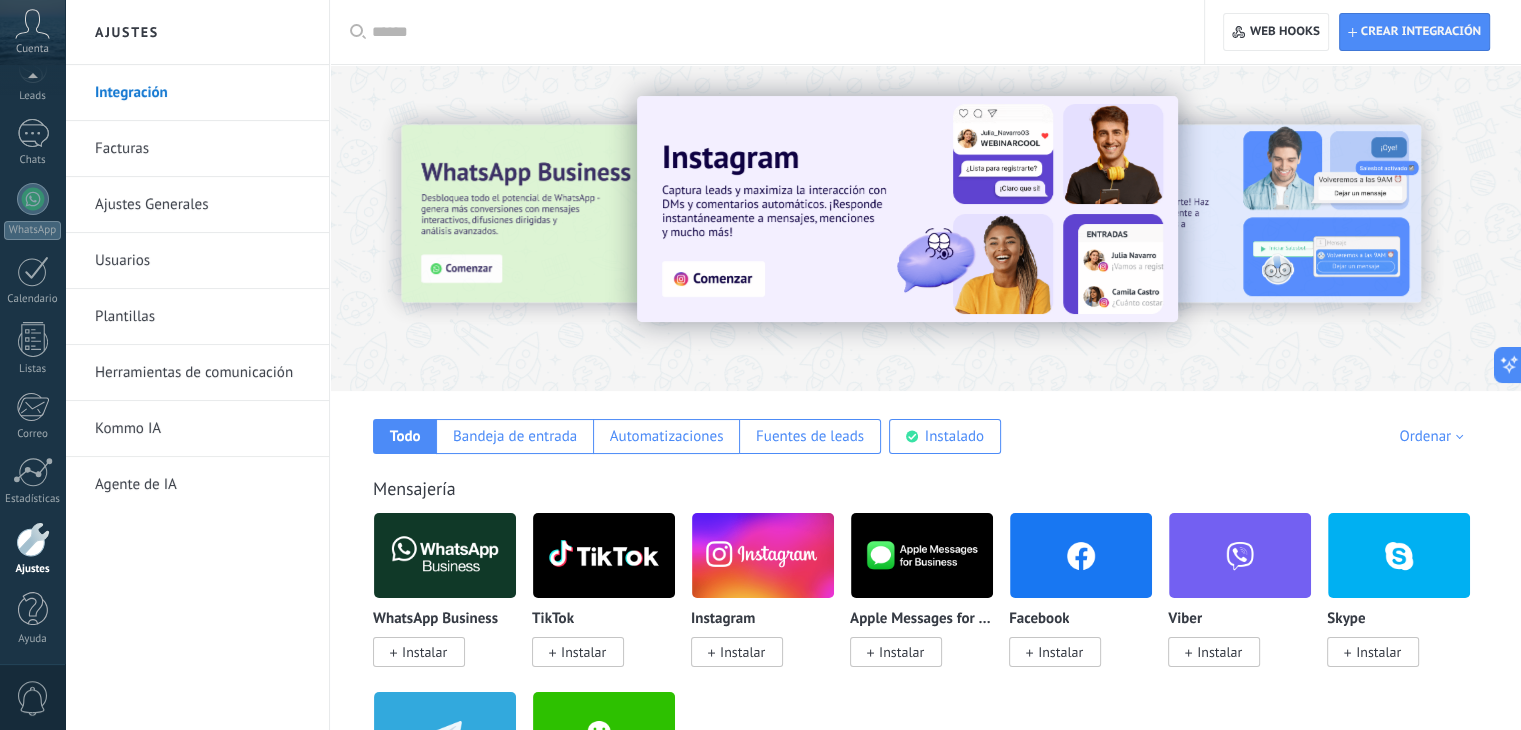 click on "Integración" at bounding box center (202, 93) 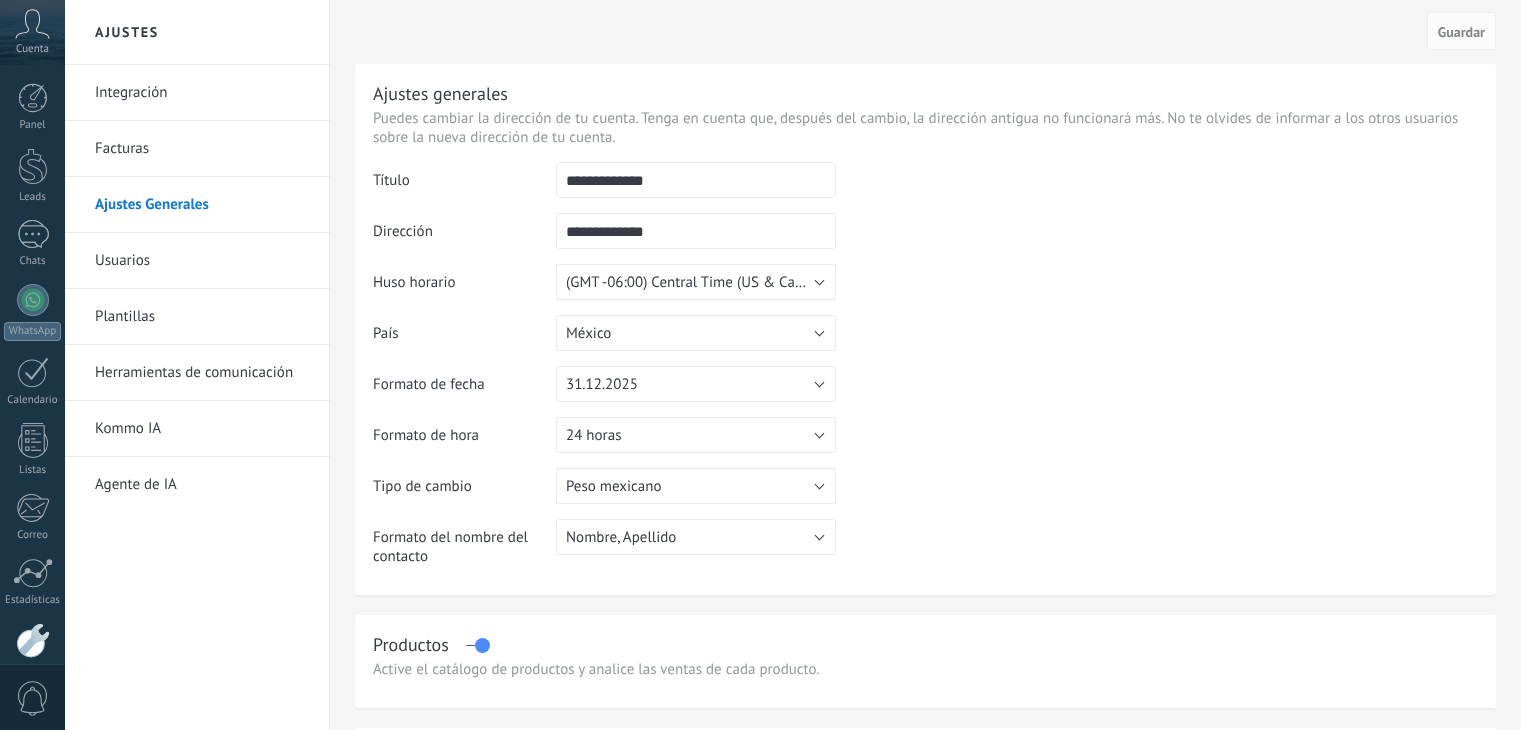 scroll, scrollTop: 0, scrollLeft: 0, axis: both 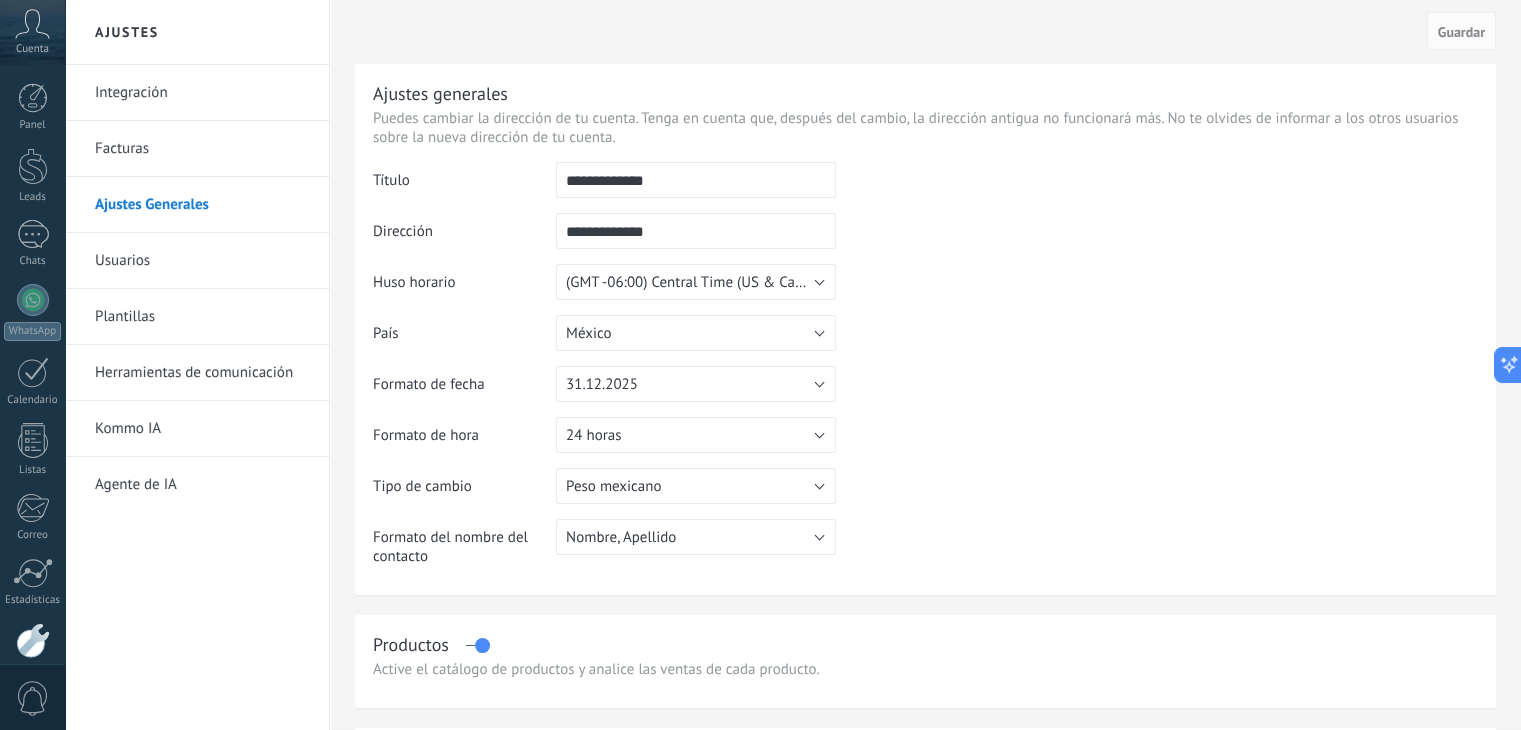 click on "Usuarios" at bounding box center [202, 261] 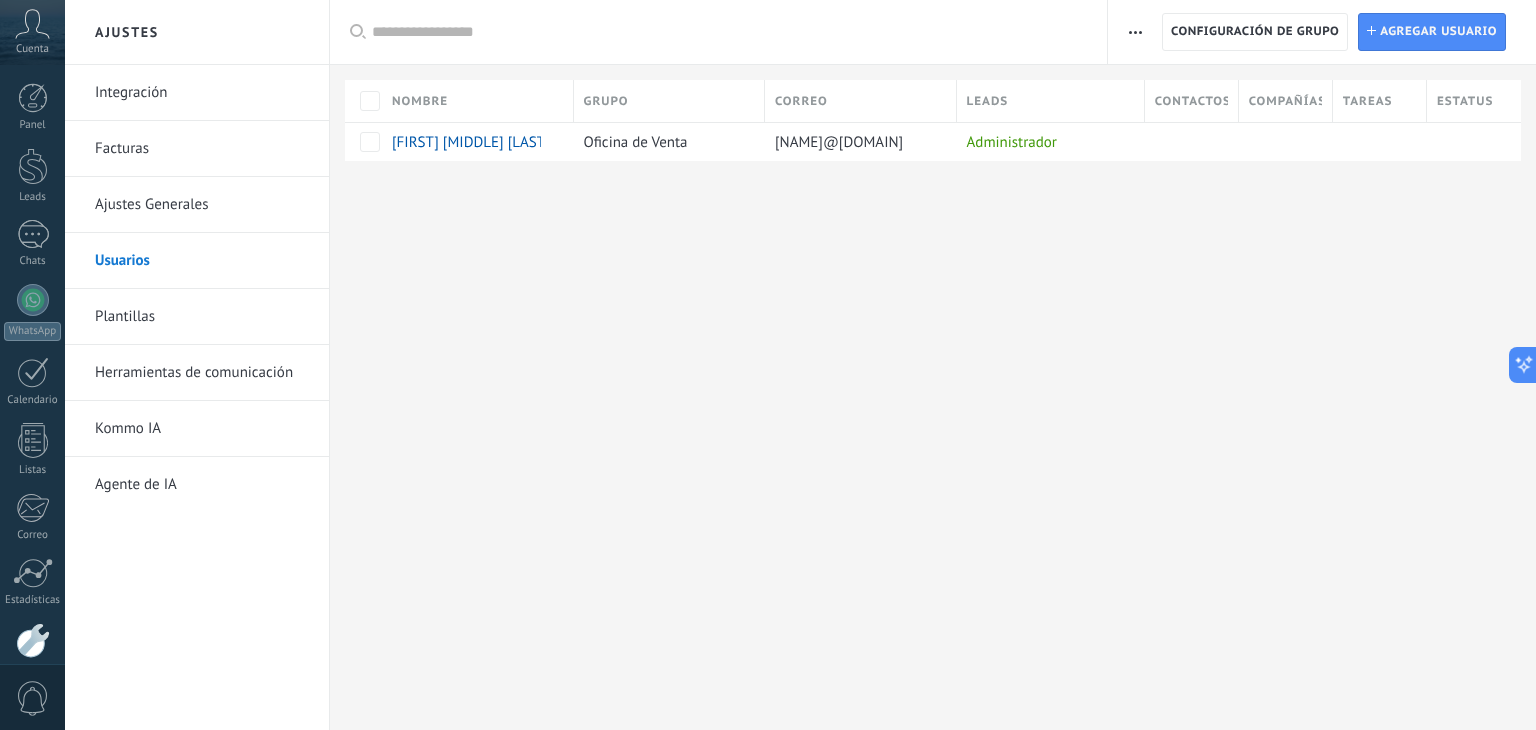 click on "Plantillas" at bounding box center [202, 317] 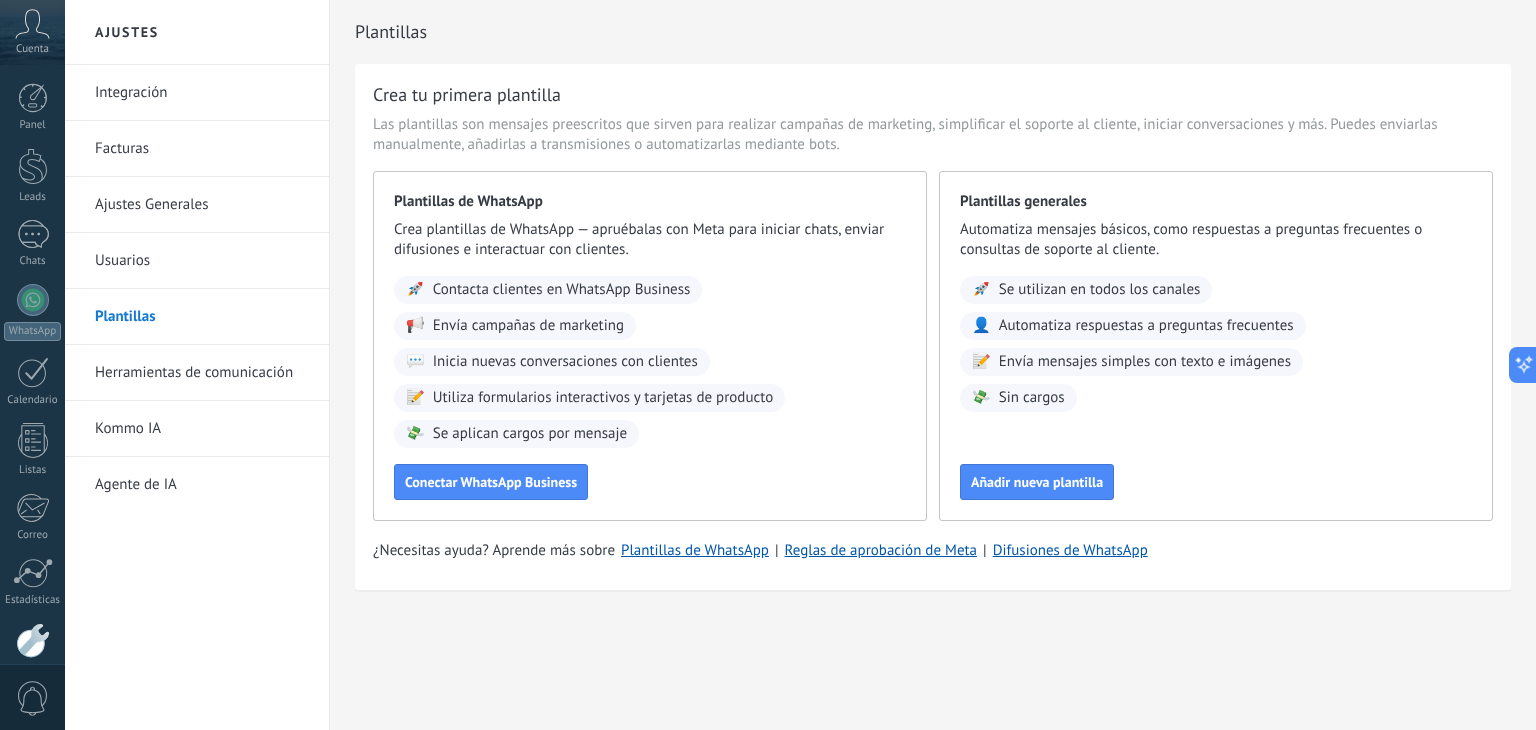 click on "Herramientas de comunicación" at bounding box center [202, 373] 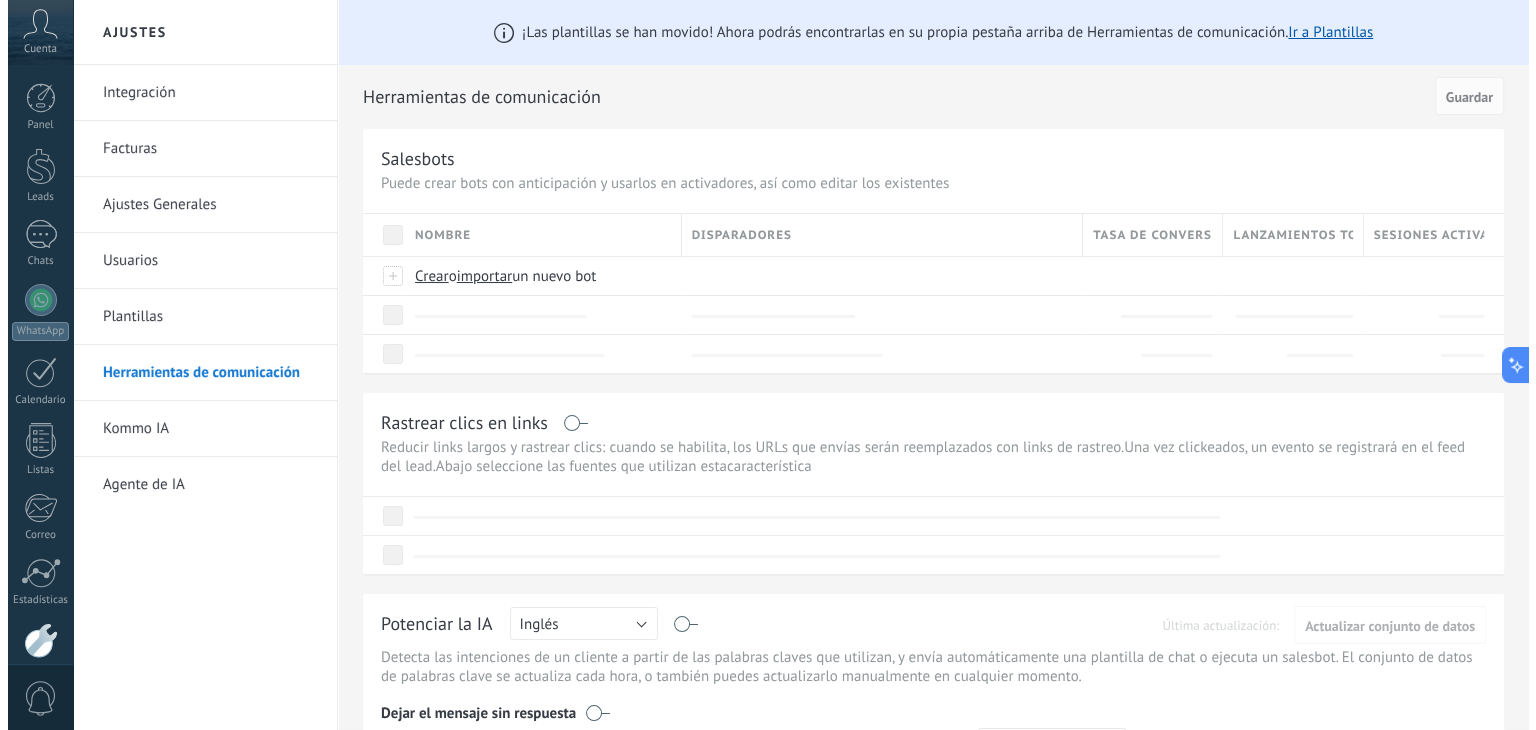 scroll, scrollTop: 0, scrollLeft: 0, axis: both 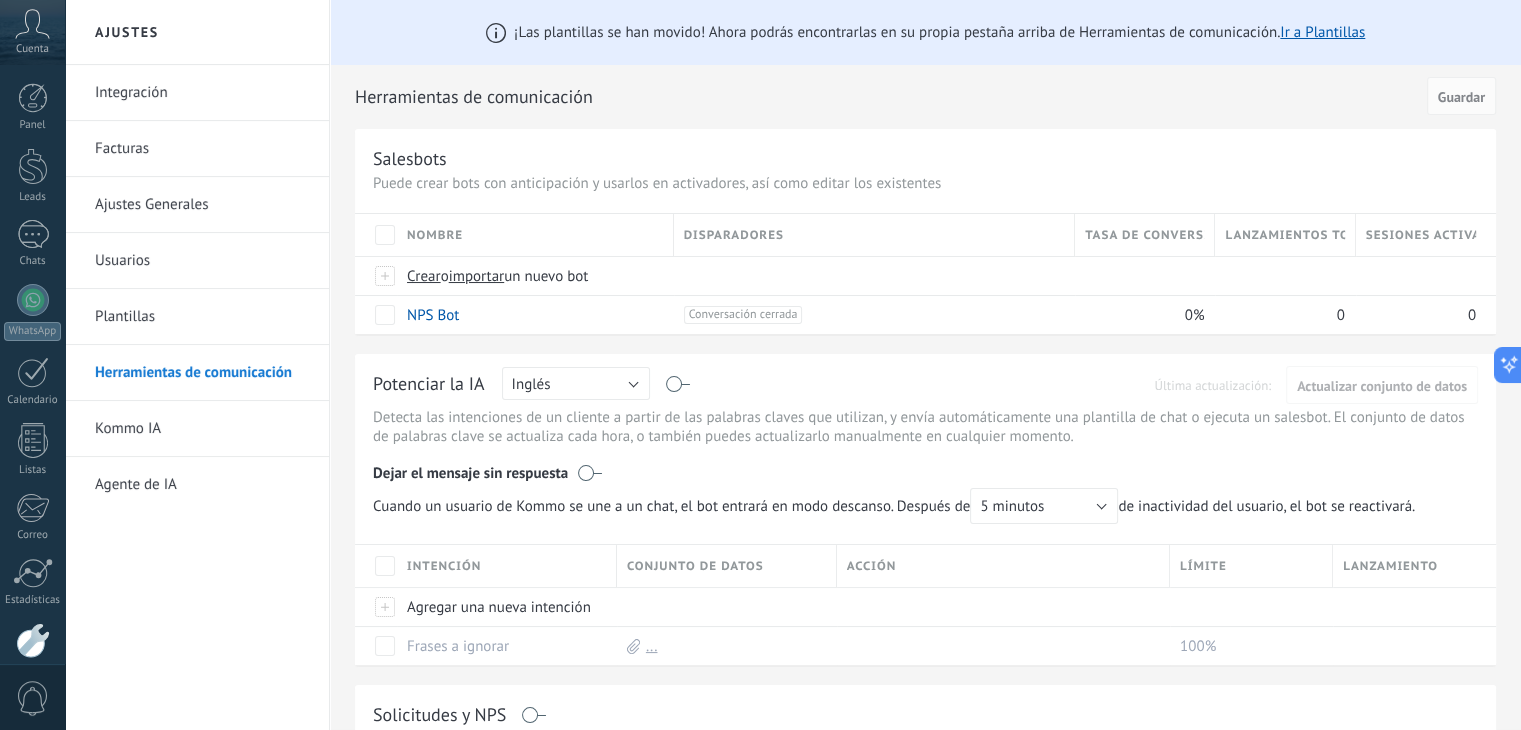 click on "Kommo IA" at bounding box center (202, 429) 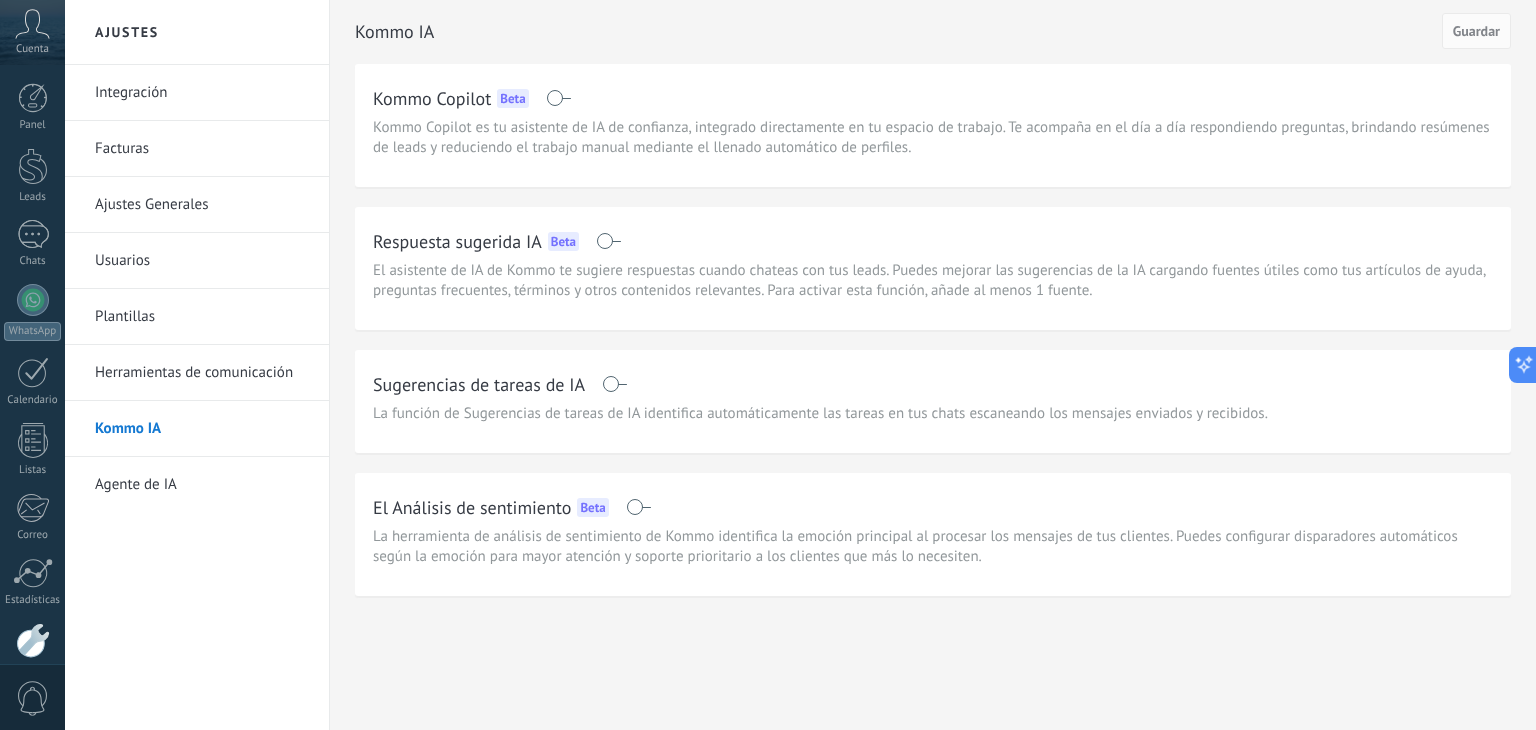 click on "Agente de IA" at bounding box center (202, 485) 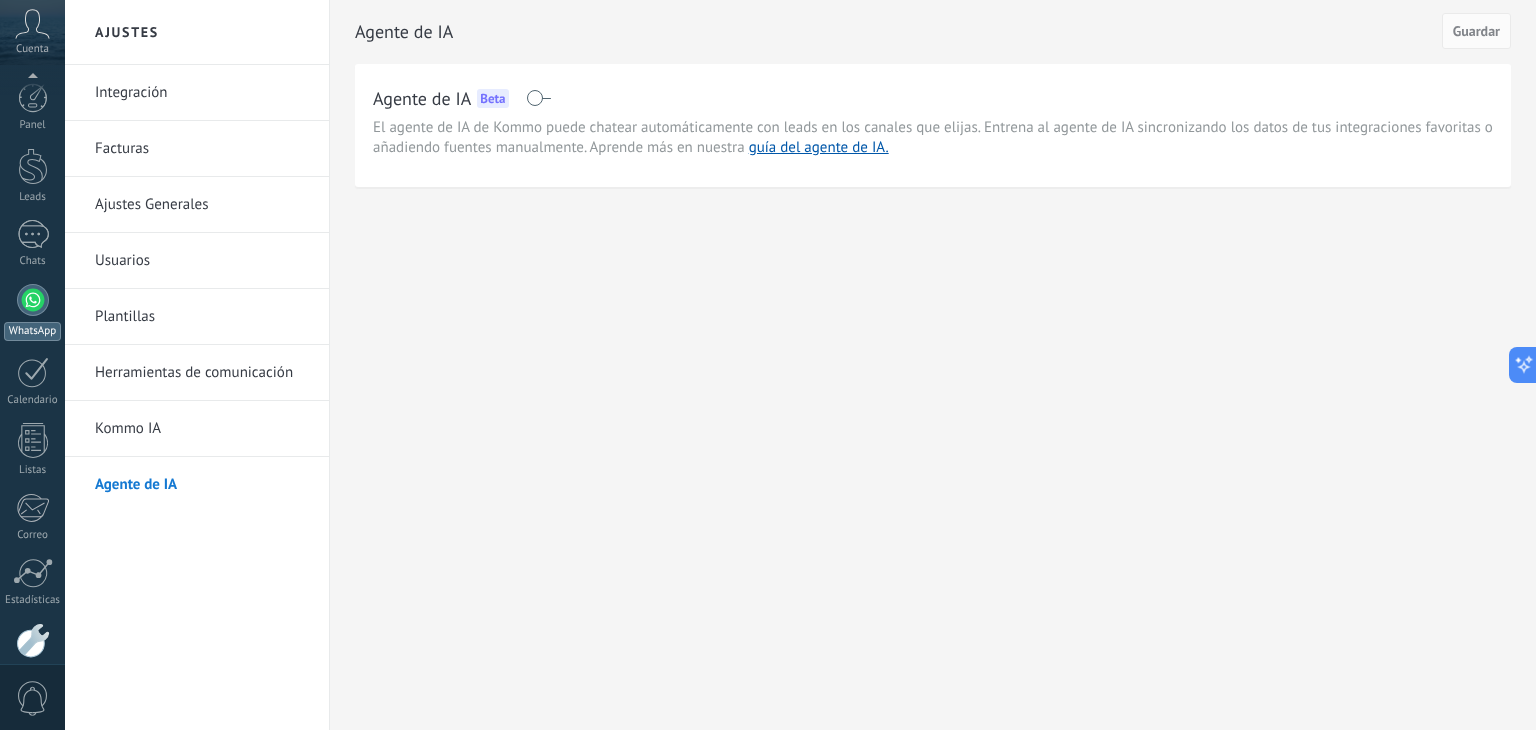 scroll, scrollTop: 101, scrollLeft: 0, axis: vertical 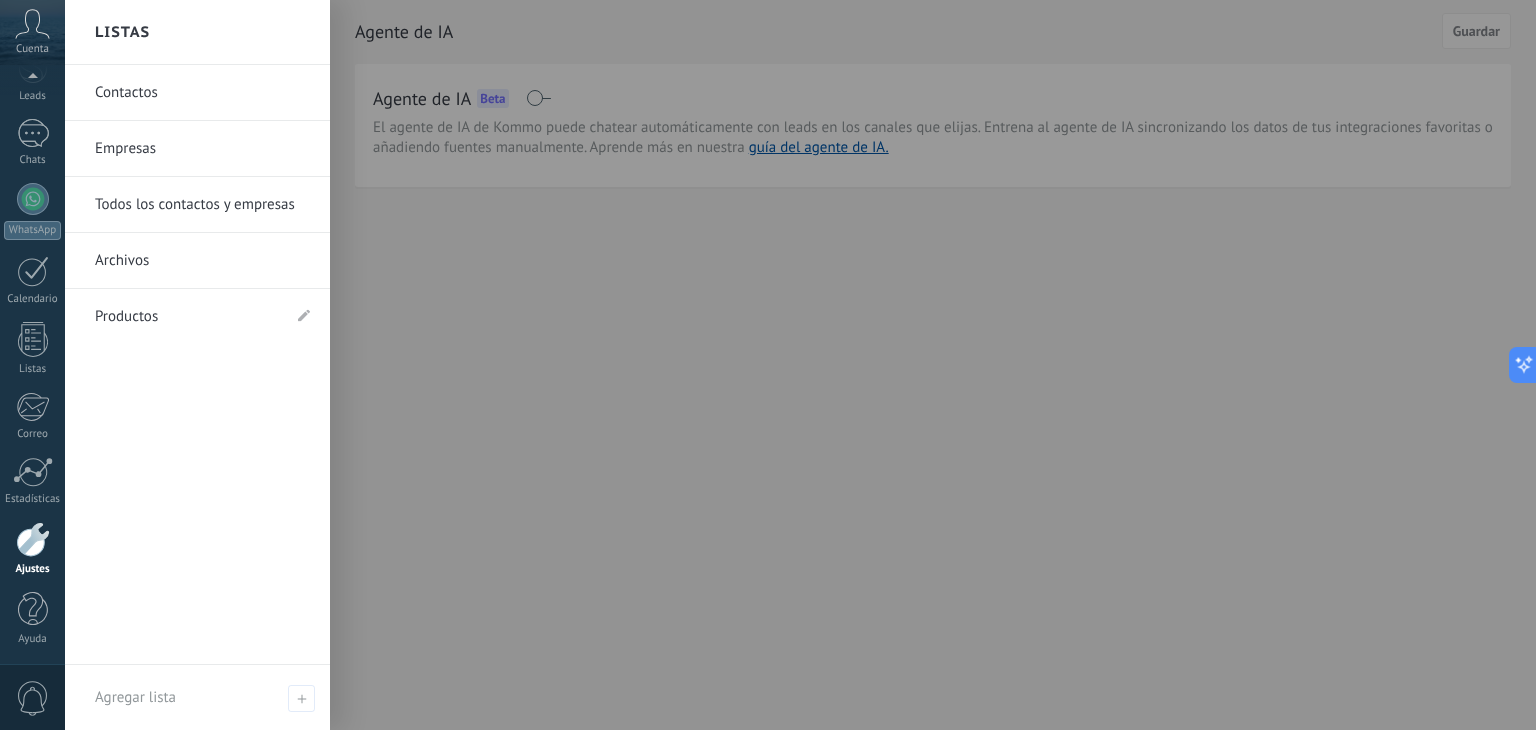 click on "0" at bounding box center (33, 698) 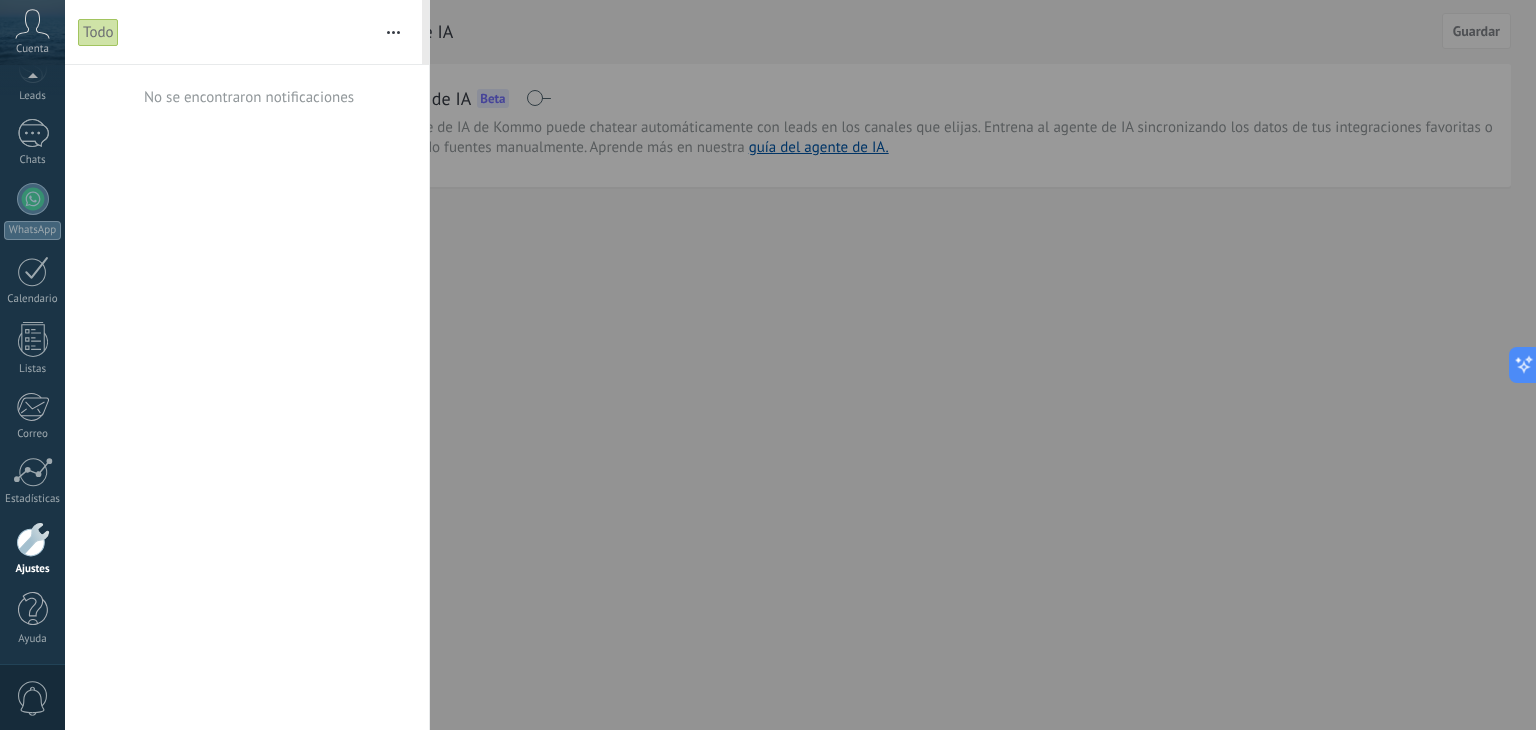 click on "0" at bounding box center (33, 698) 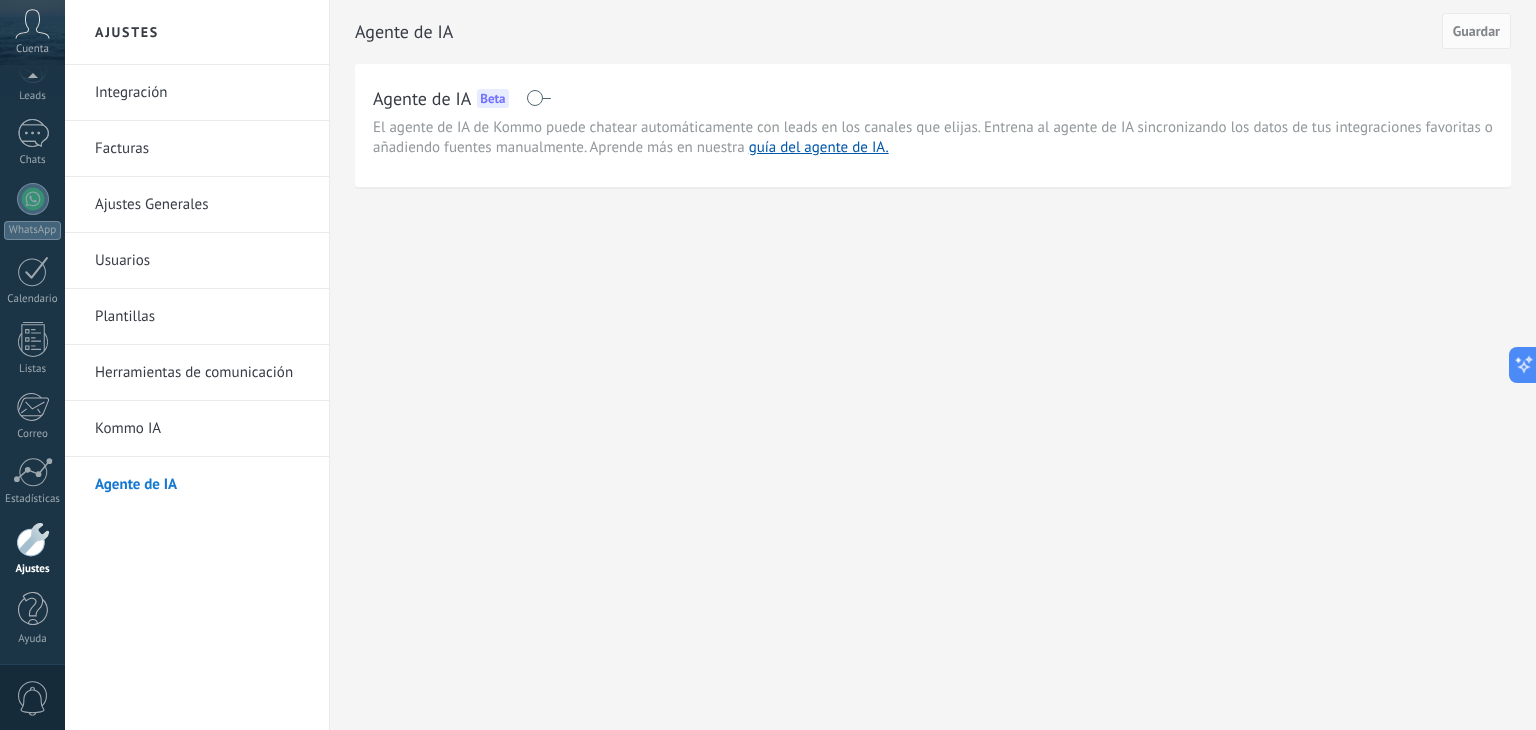 click on "Cuenta" at bounding box center (32, 49) 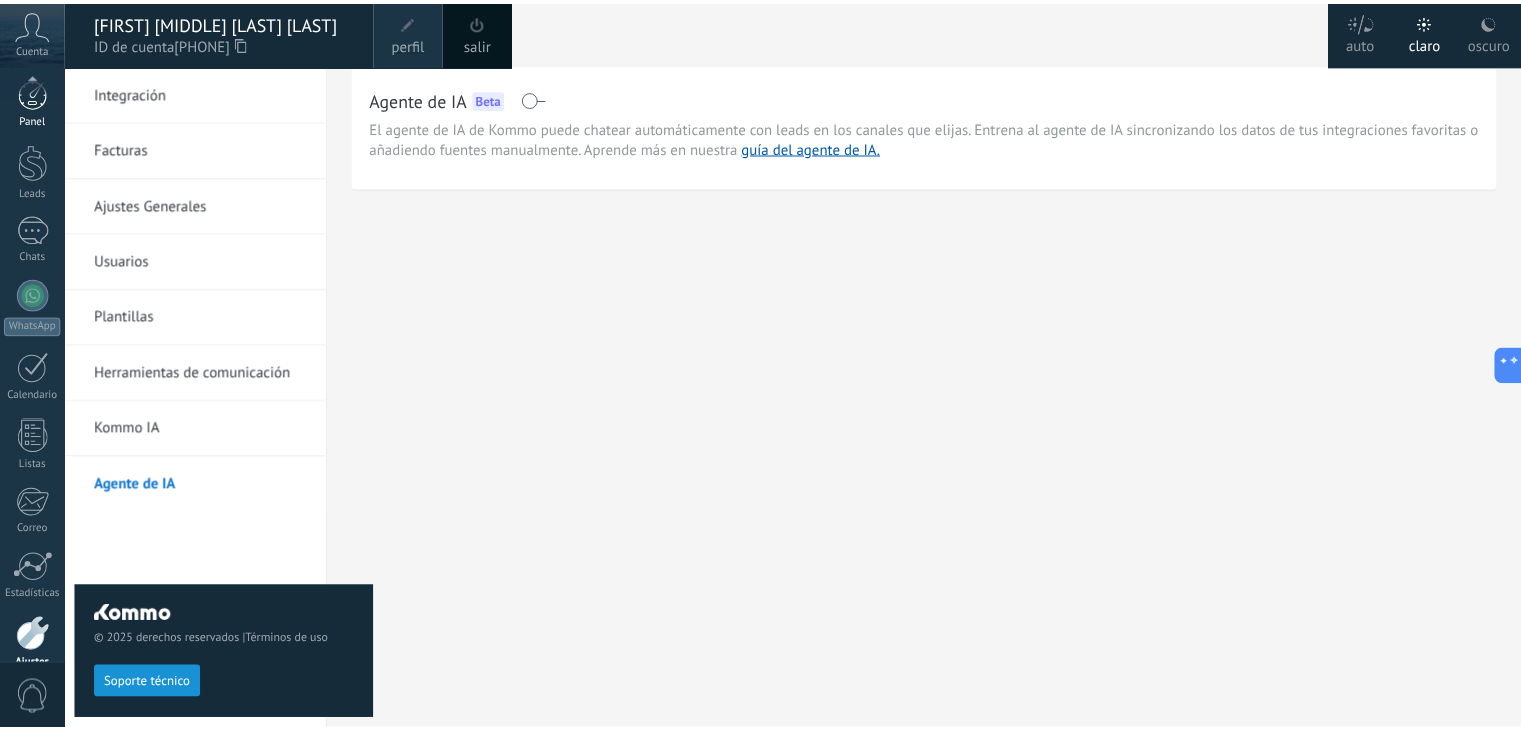 scroll, scrollTop: 0, scrollLeft: 0, axis: both 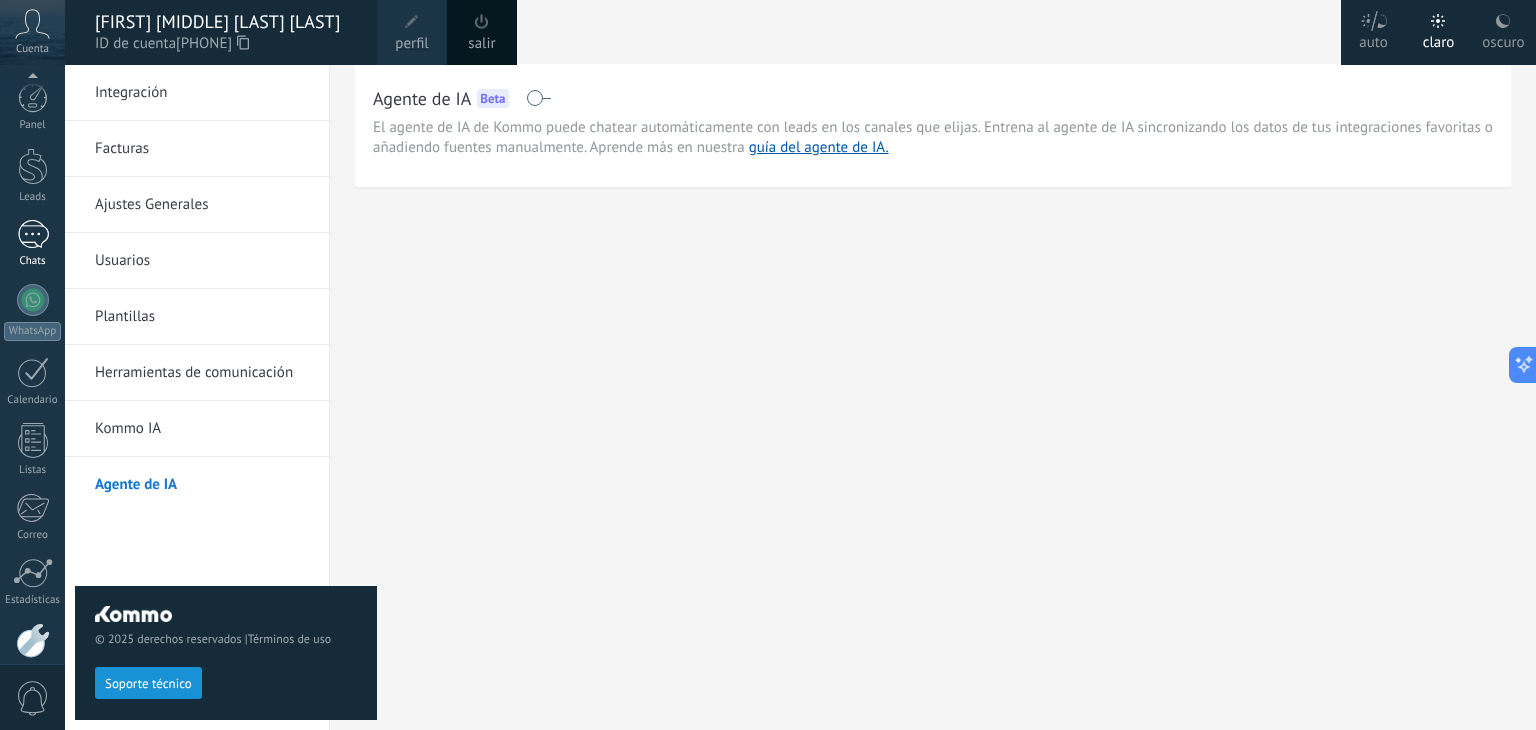 click at bounding box center [33, 234] 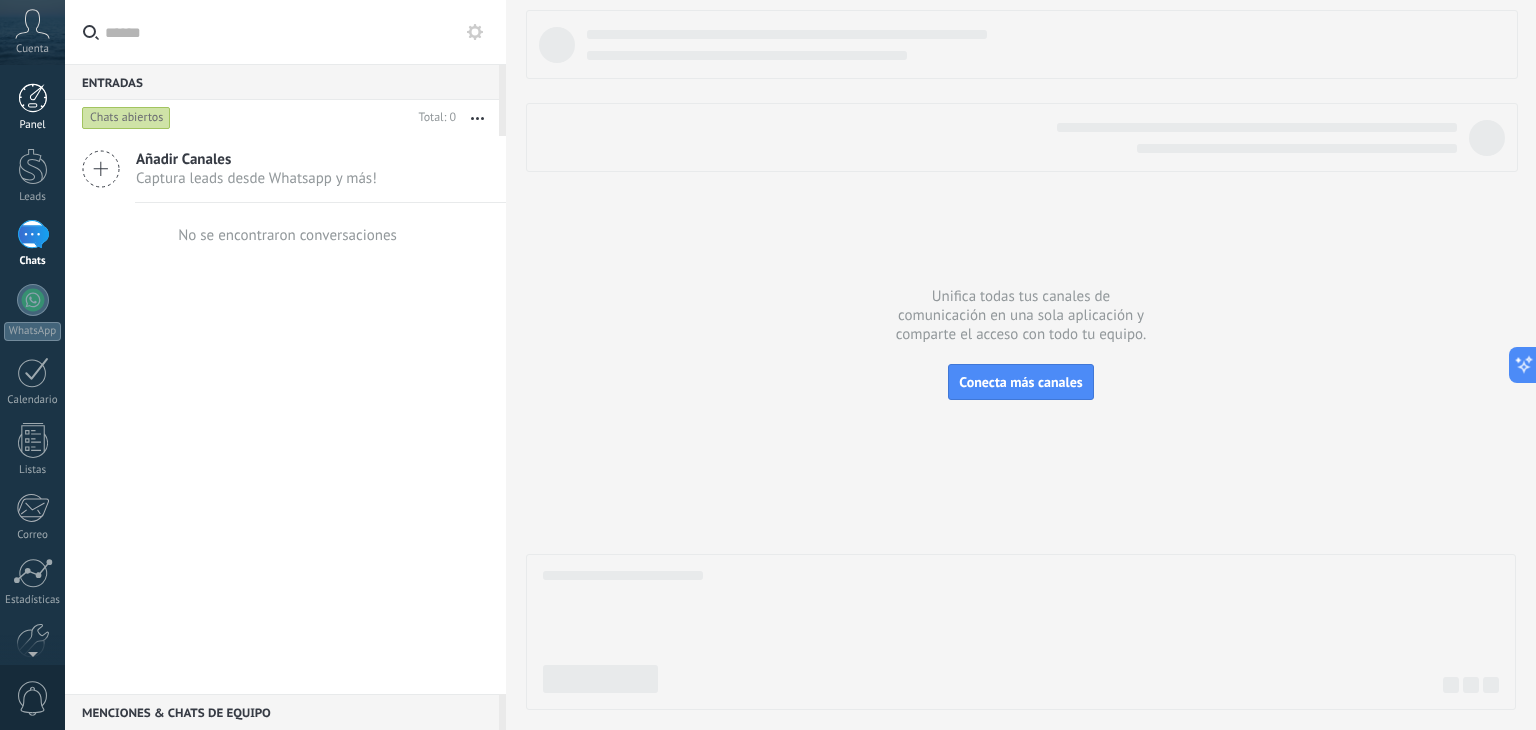 click at bounding box center (33, 98) 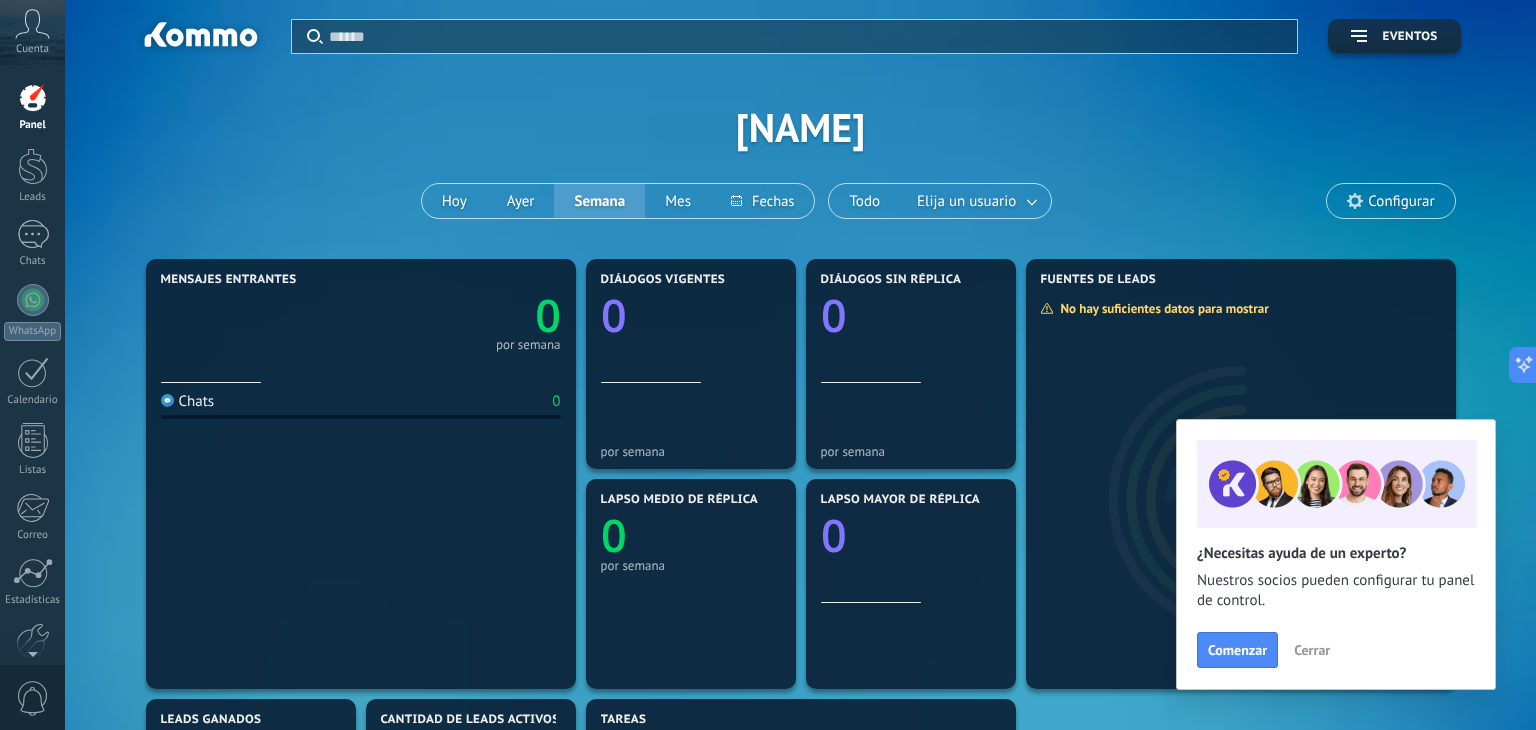 click on "Configurar" at bounding box center [1401, 201] 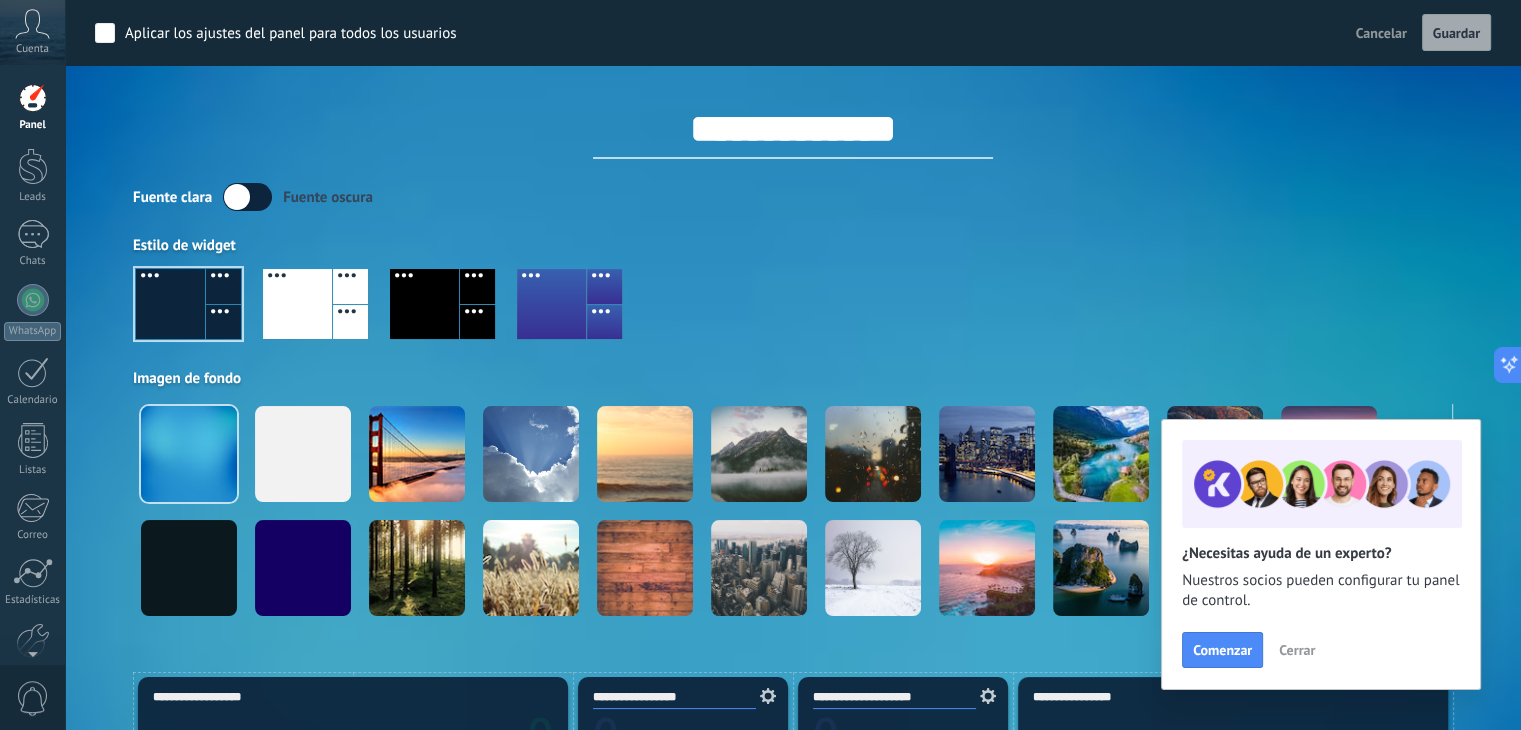 click at bounding box center (424, 304) 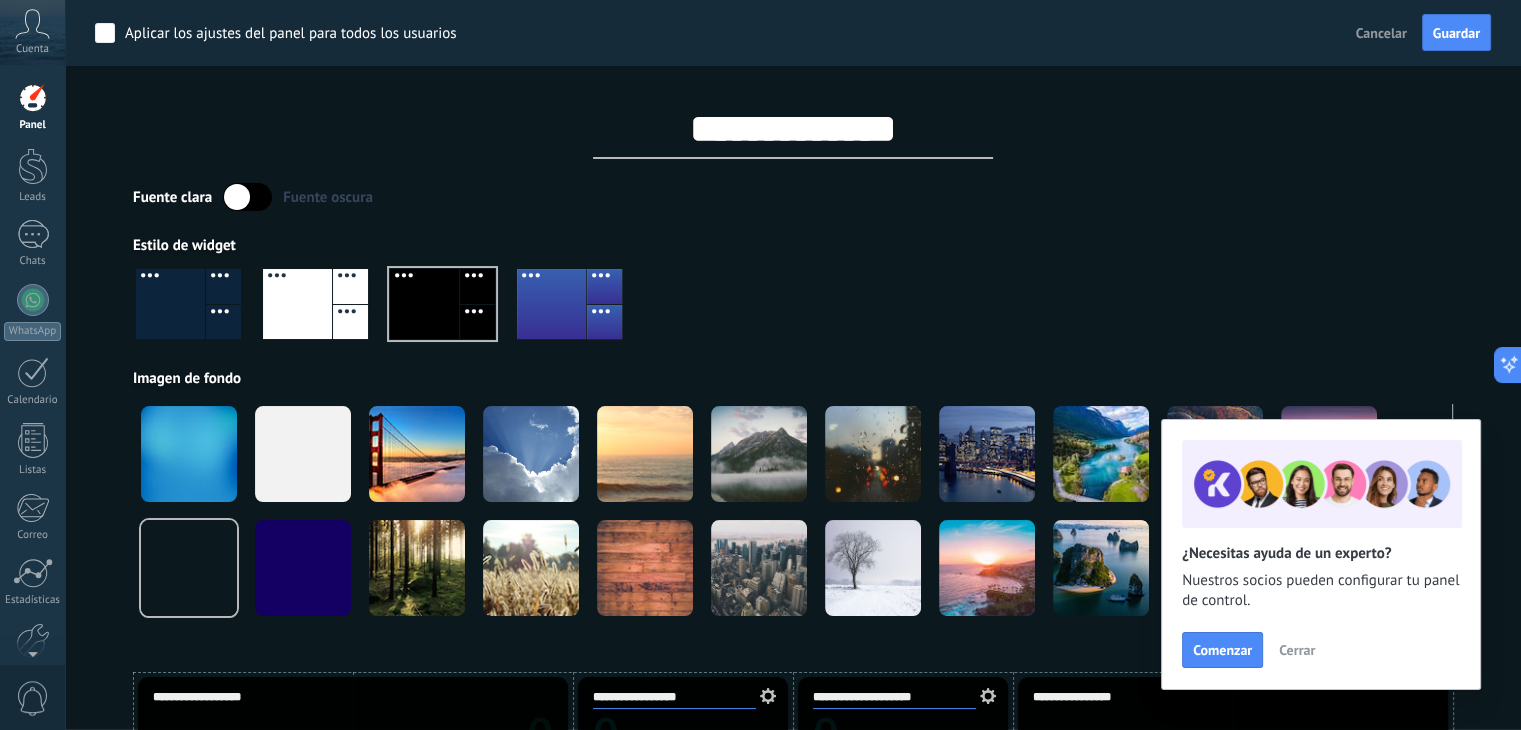 click at bounding box center (551, 304) 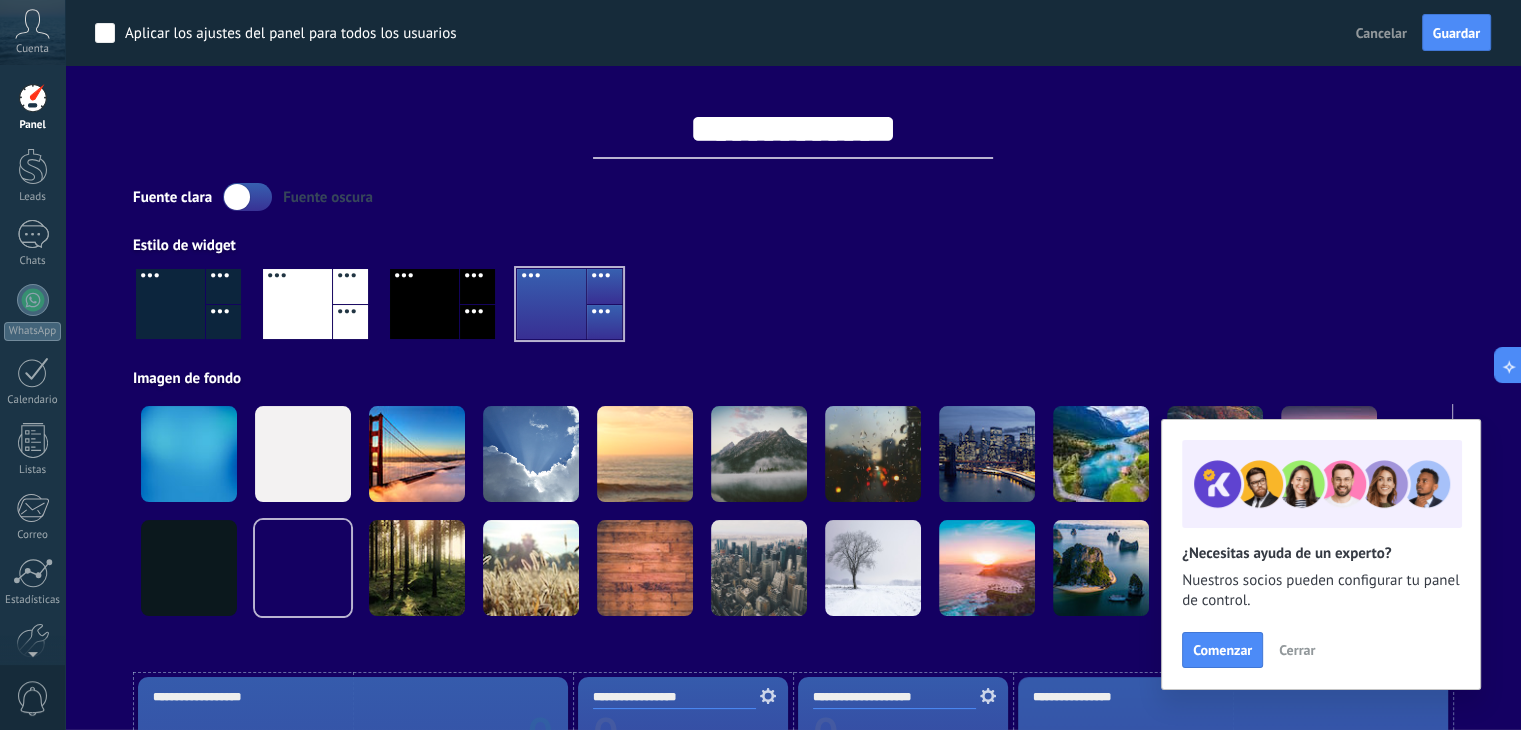 click at bounding box center [170, 304] 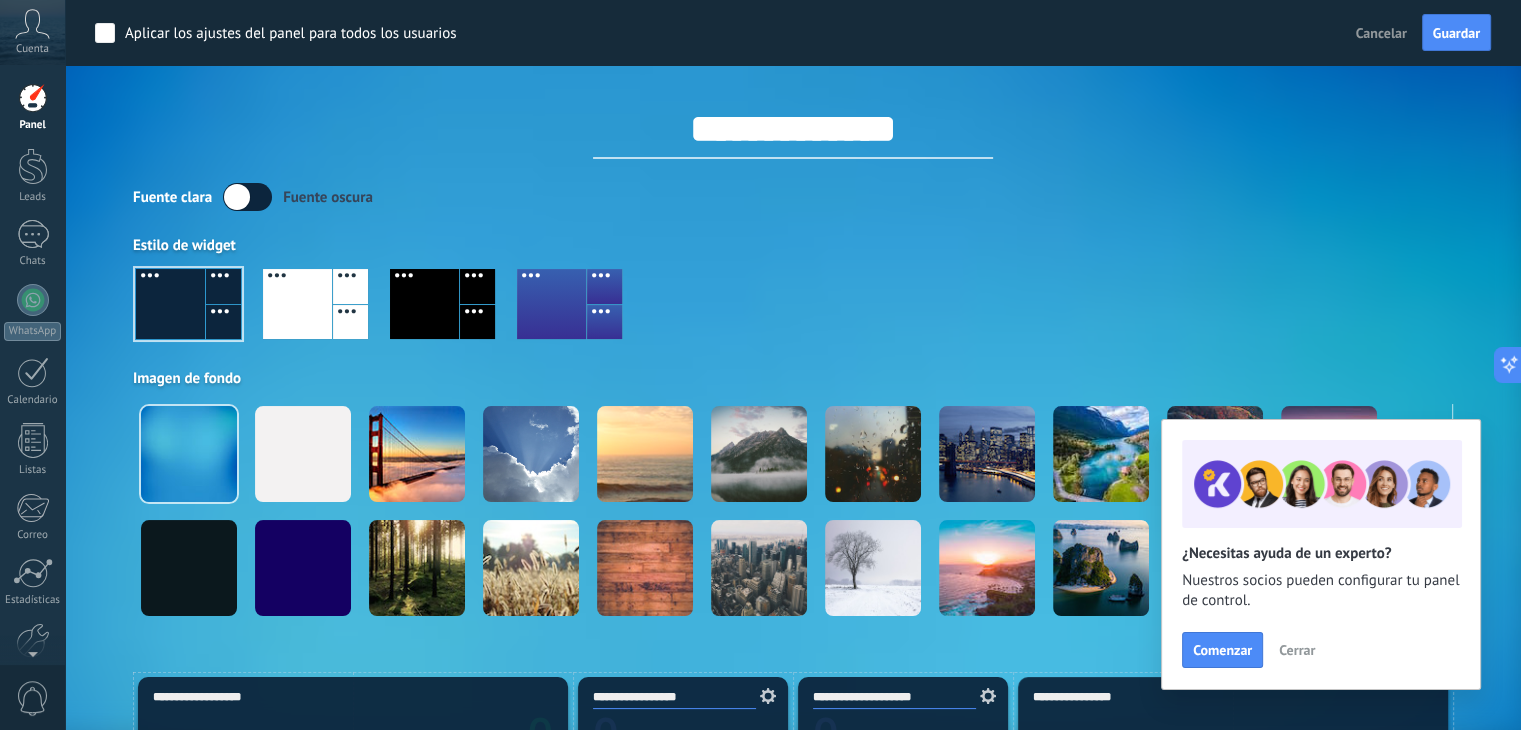 click on "Cerrar" at bounding box center (1297, 650) 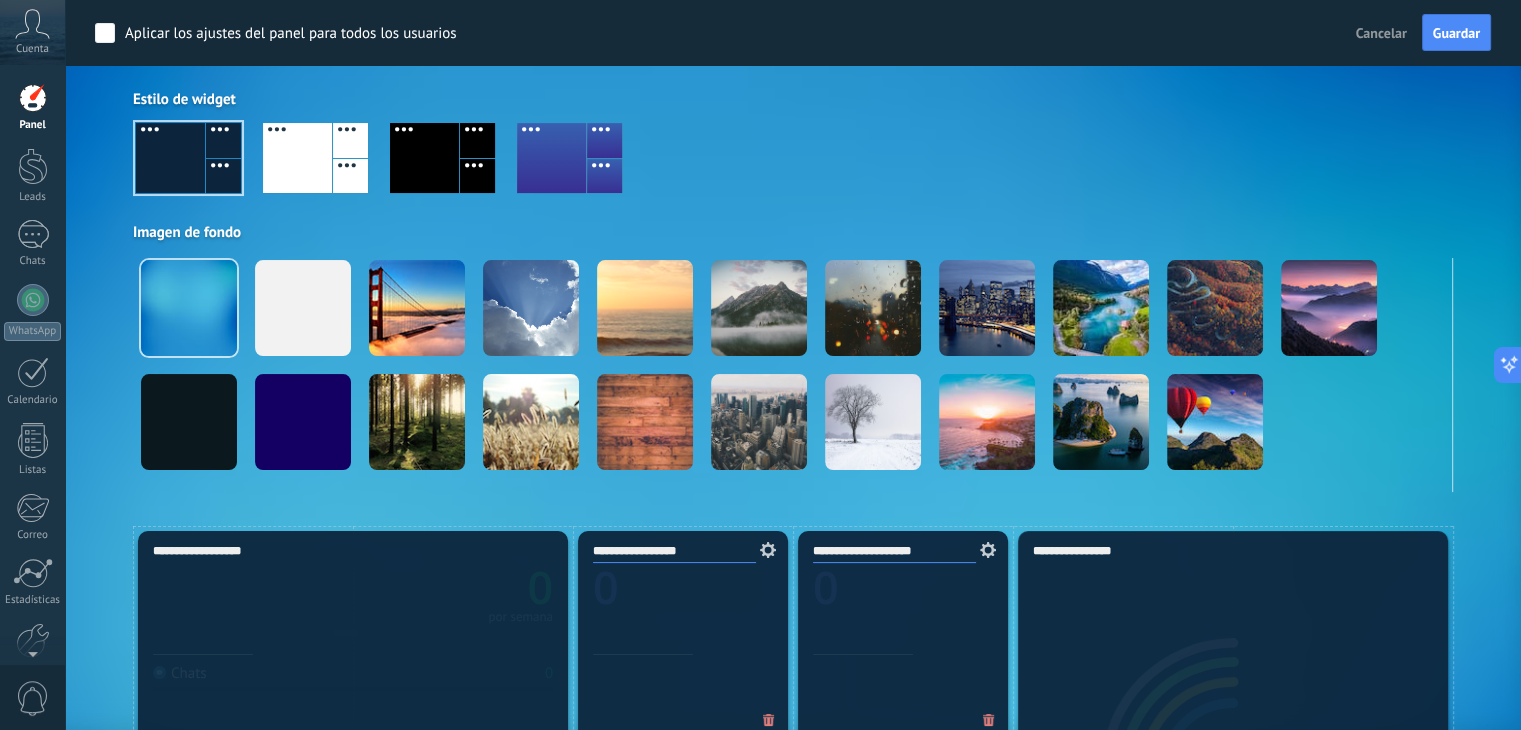 scroll, scrollTop: 151, scrollLeft: 0, axis: vertical 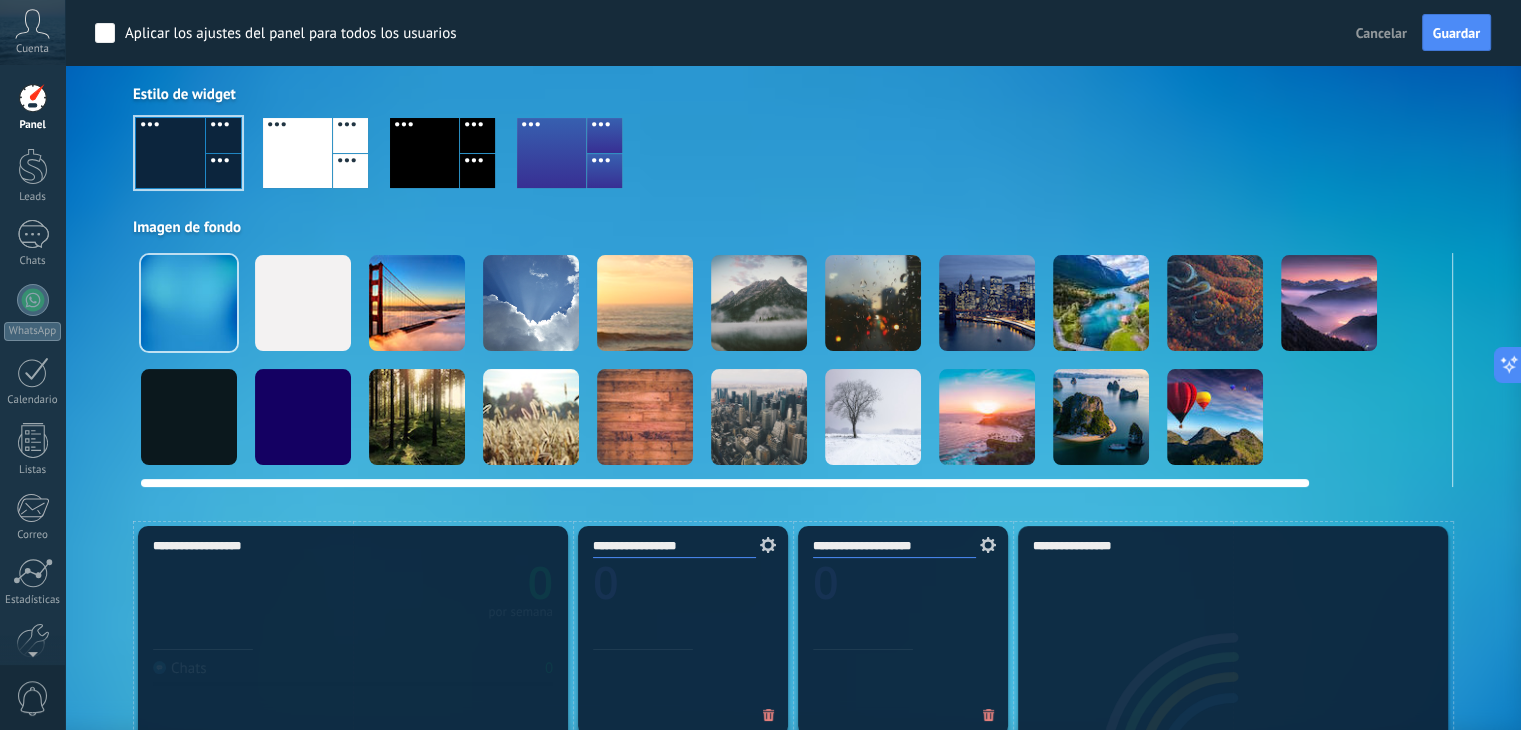 click at bounding box center (759, 303) 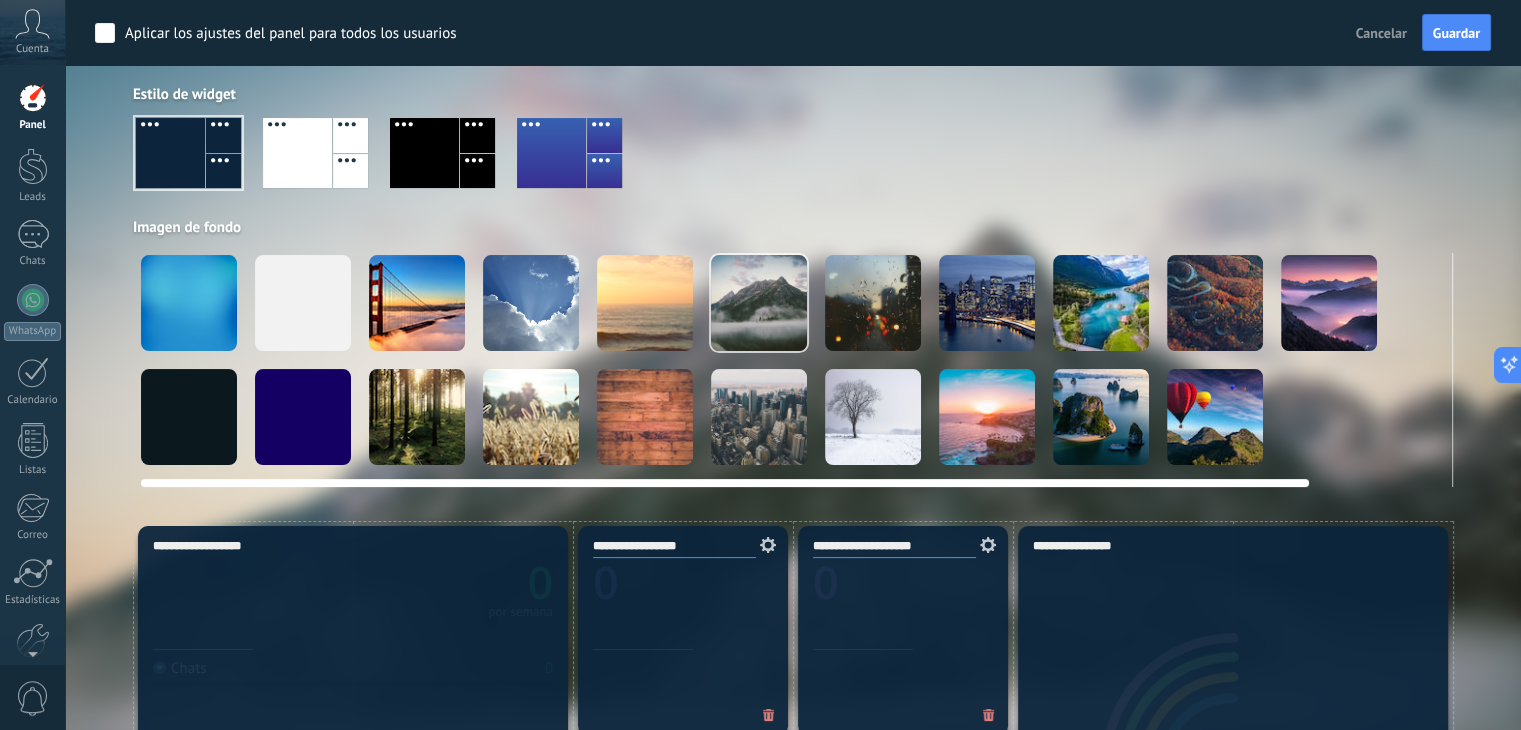 click at bounding box center [873, 303] 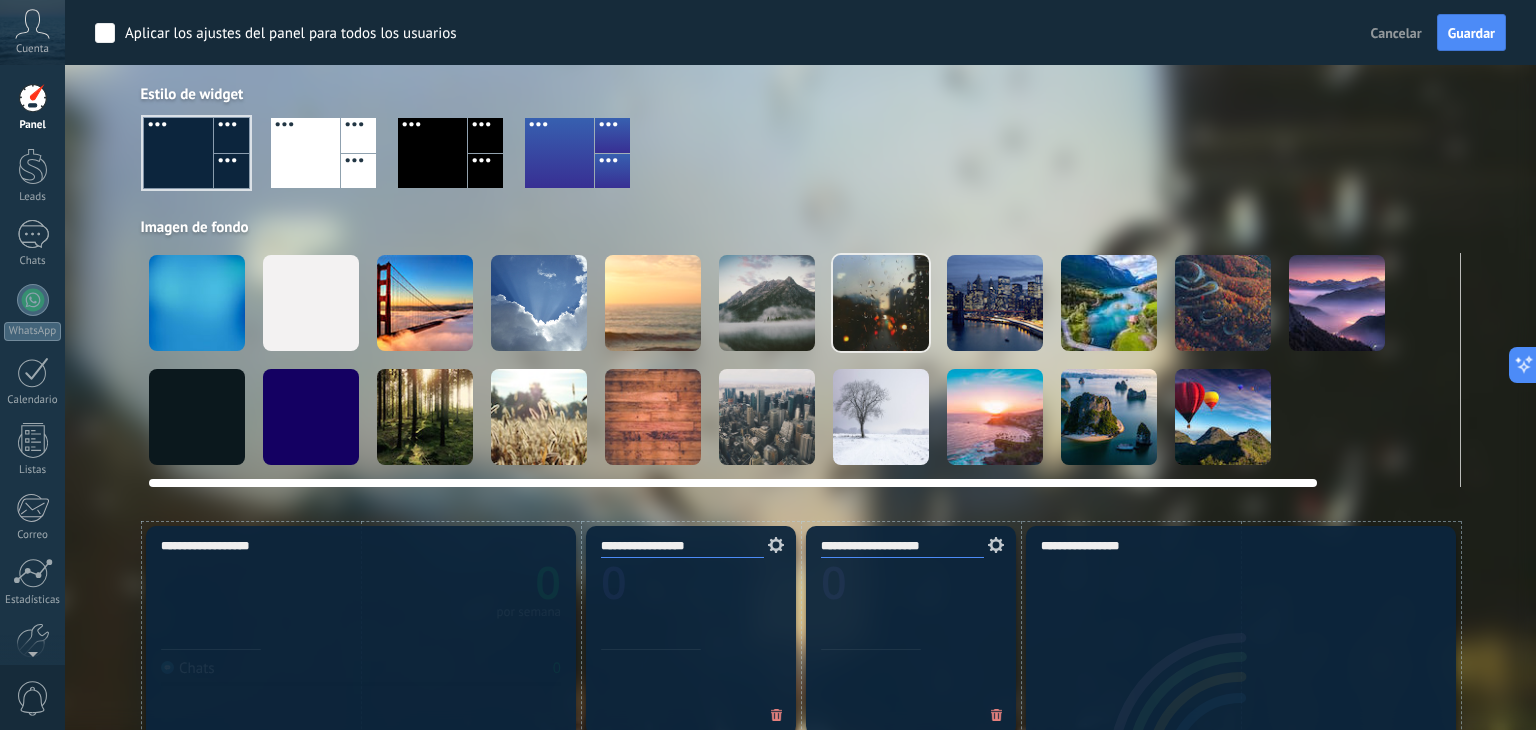 click at bounding box center (768, 365) 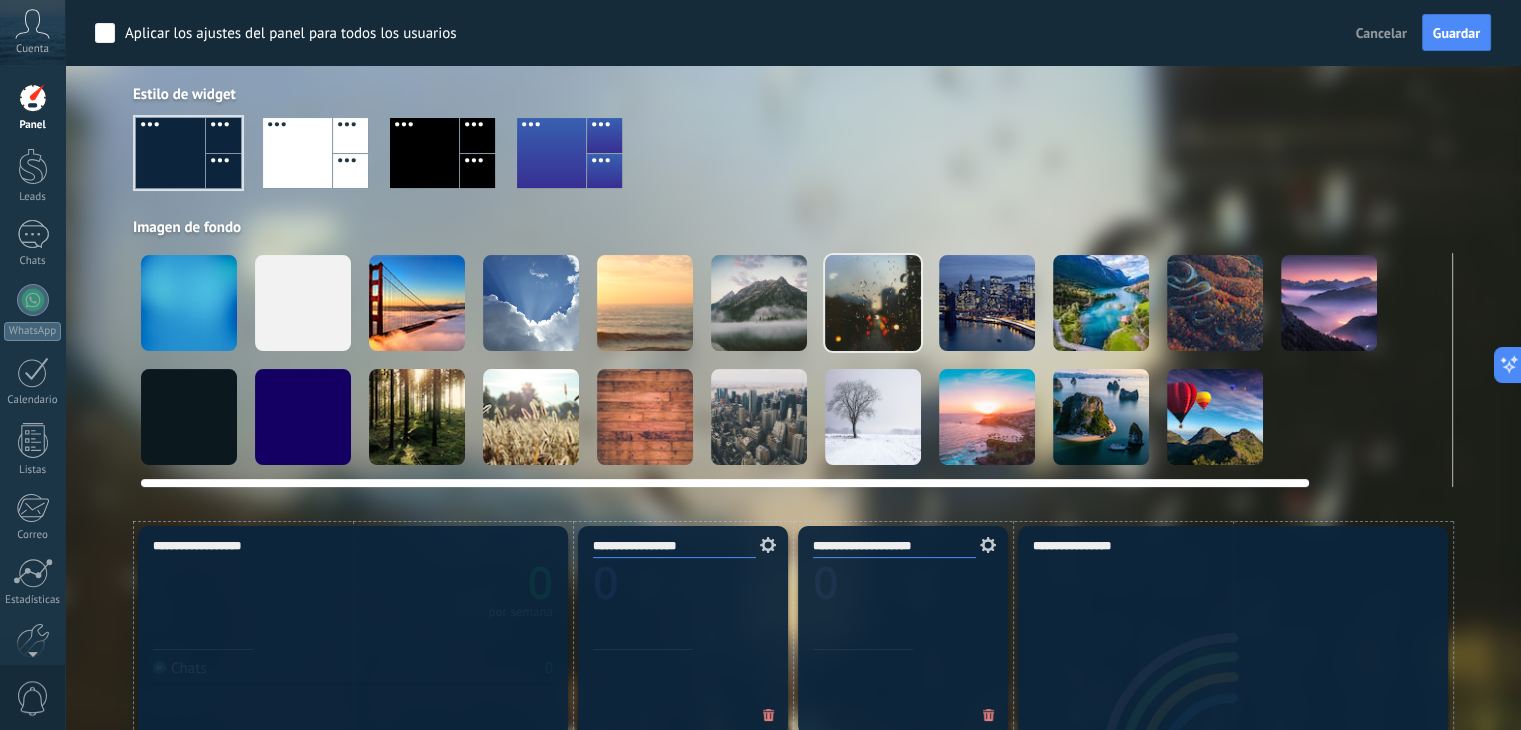 click at bounding box center (759, 303) 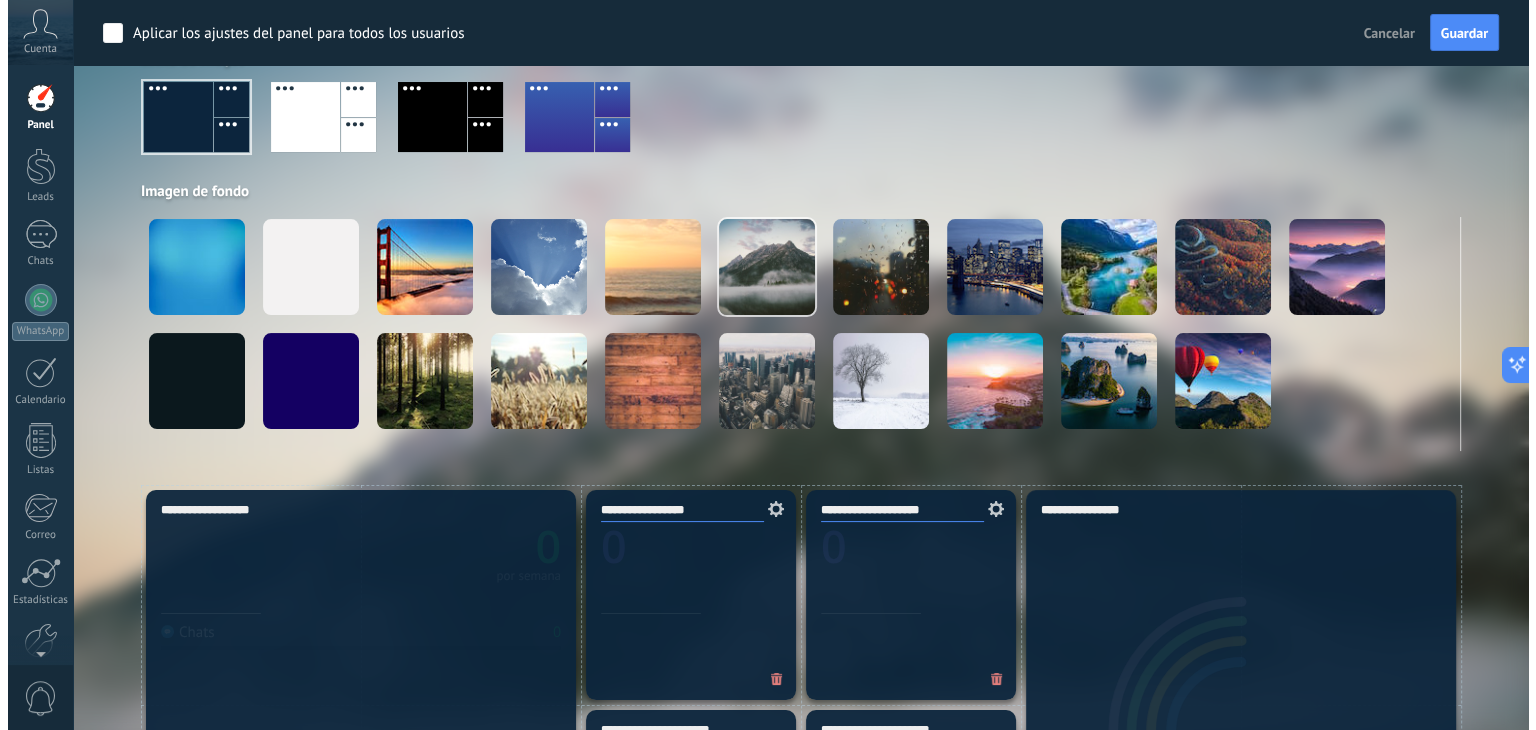 scroll, scrollTop: 0, scrollLeft: 0, axis: both 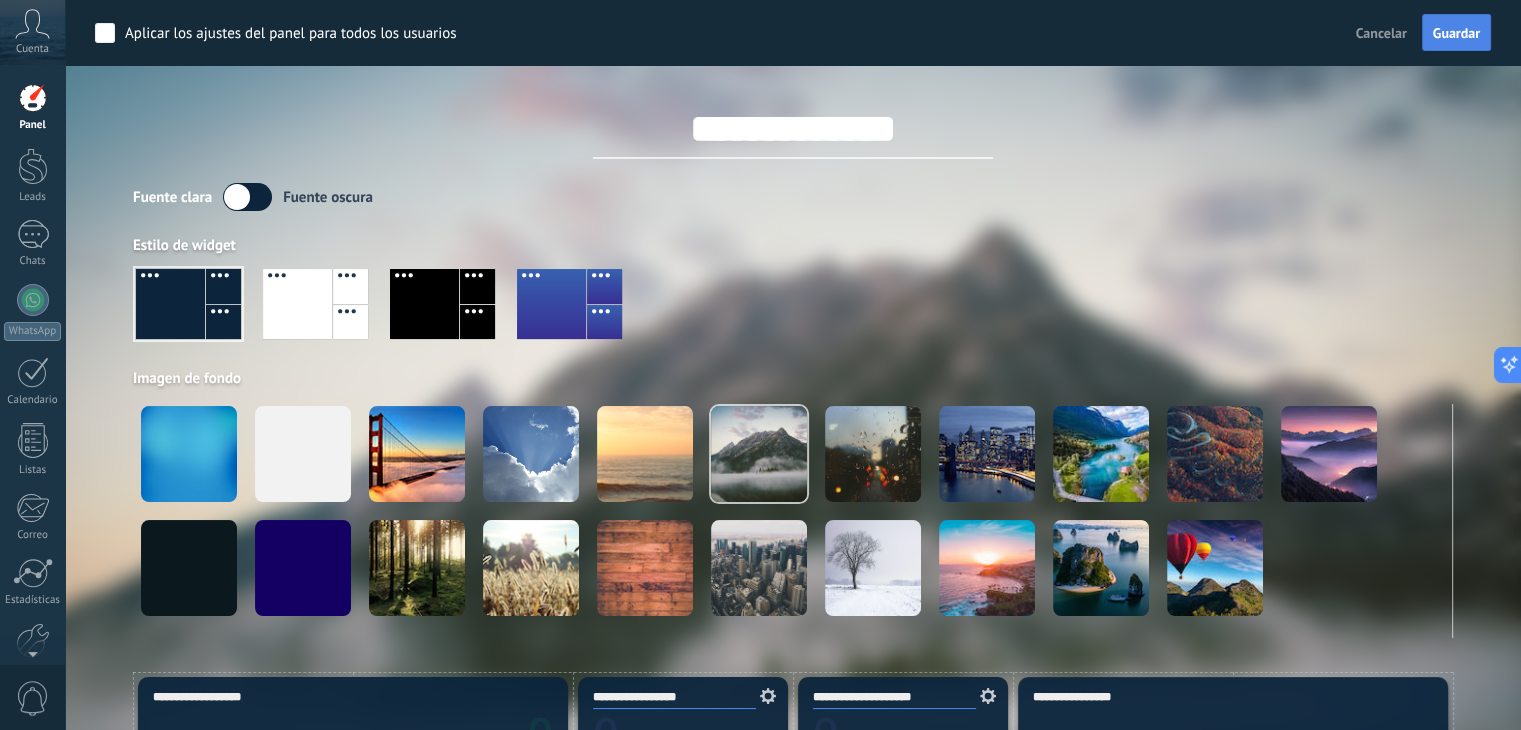click on "Guardar" at bounding box center [1456, 33] 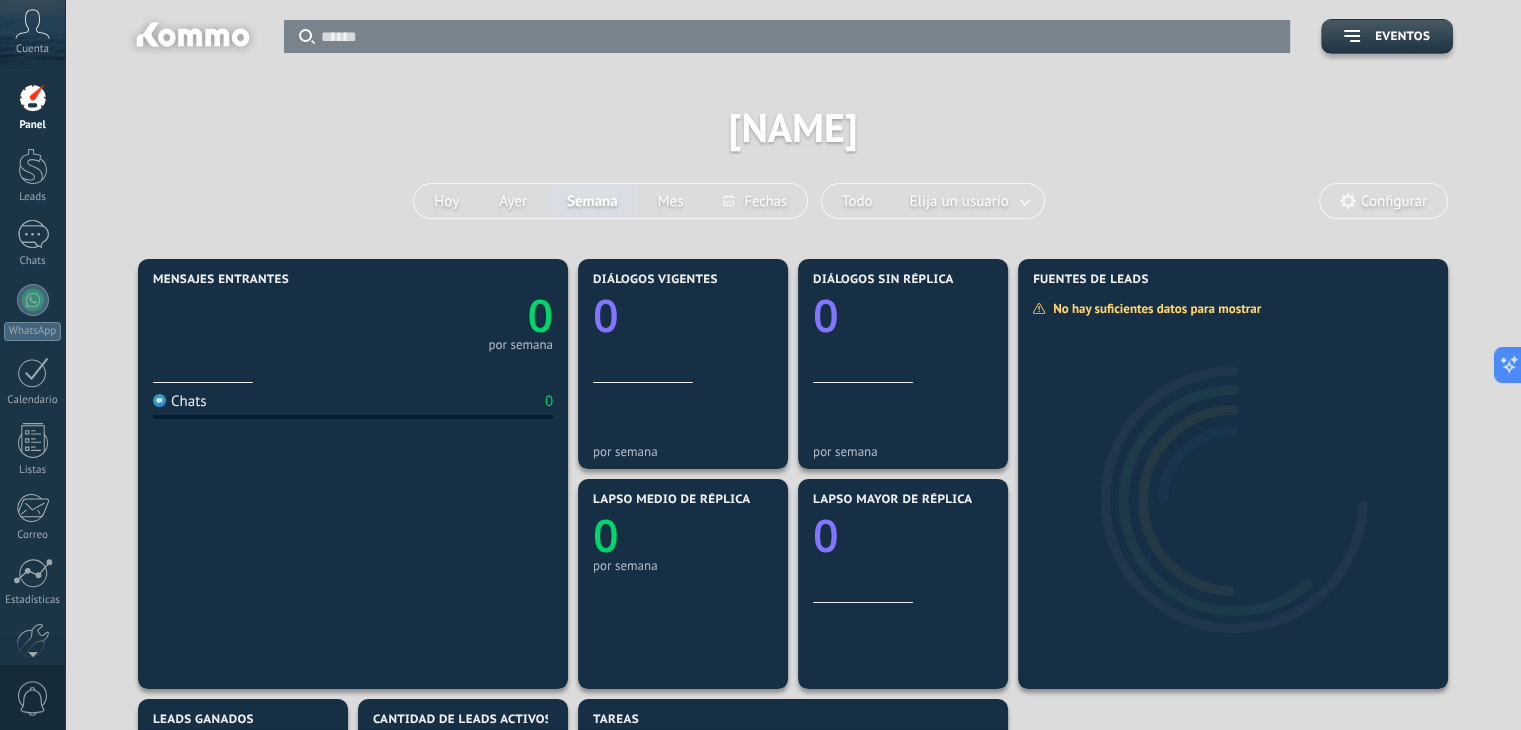 click on "Aplicar Eventos [NAME] Hoy Ayer Semana Mes Todo Elija un usuario Configurar" at bounding box center (793, 127) 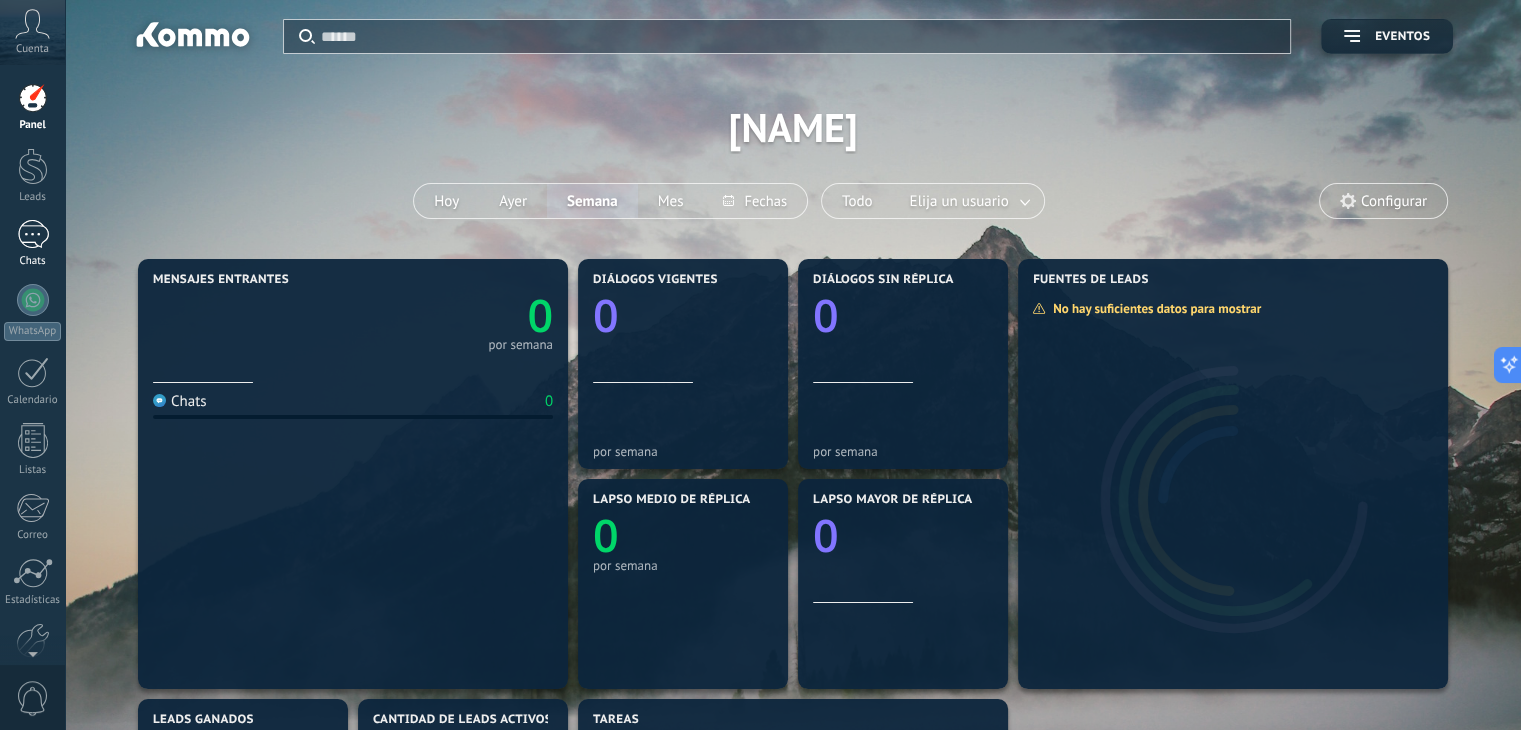 click at bounding box center (33, 234) 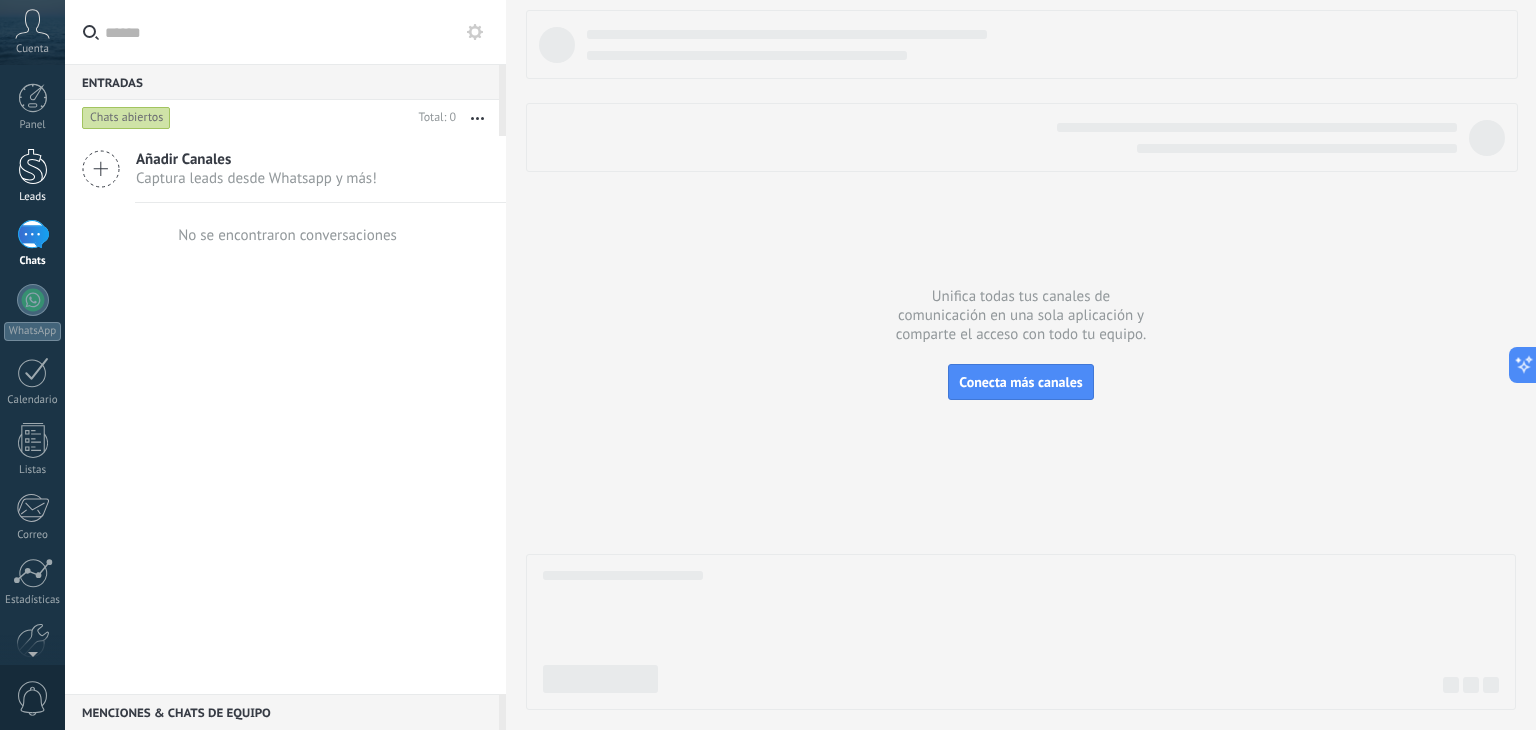 click at bounding box center [33, 166] 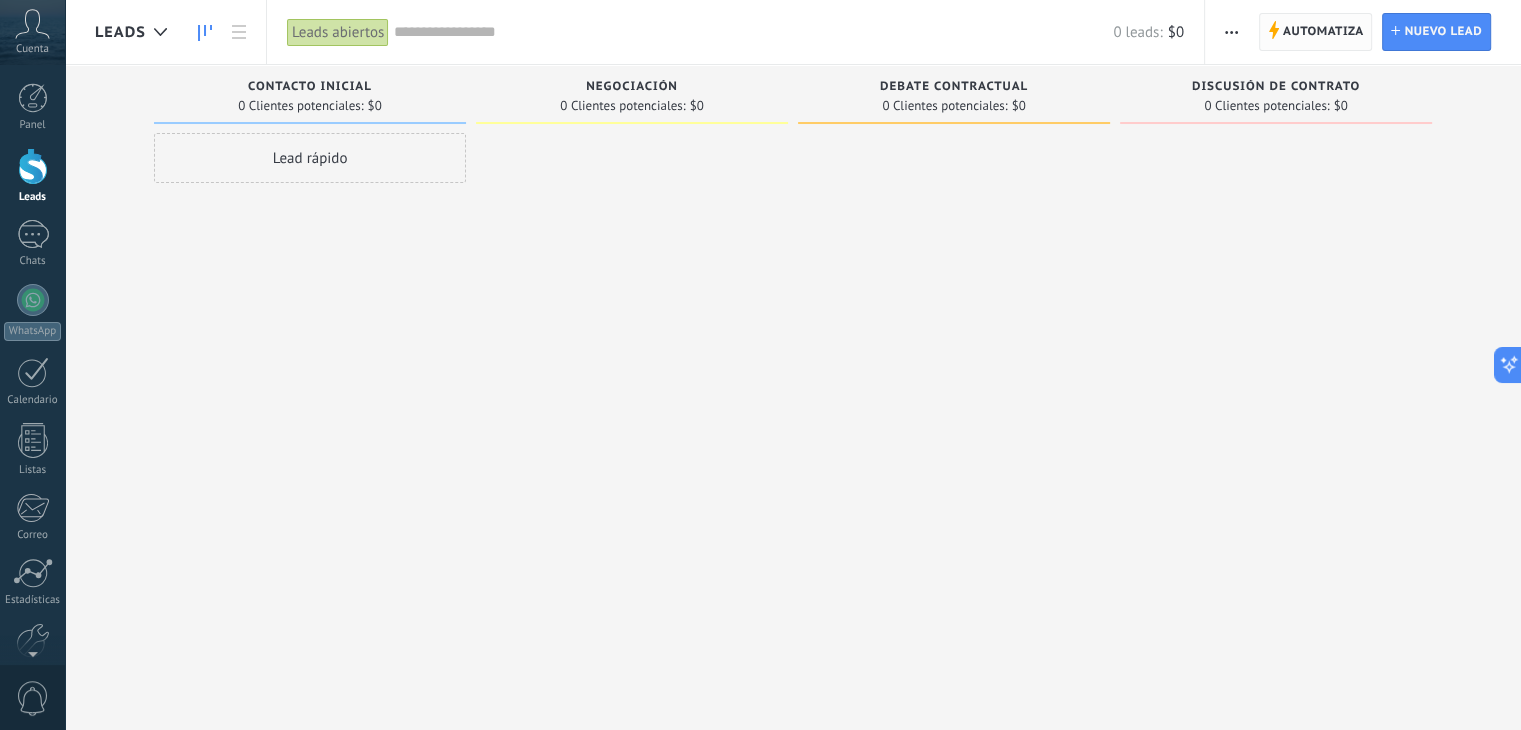click on "Automatiza" at bounding box center (1323, 32) 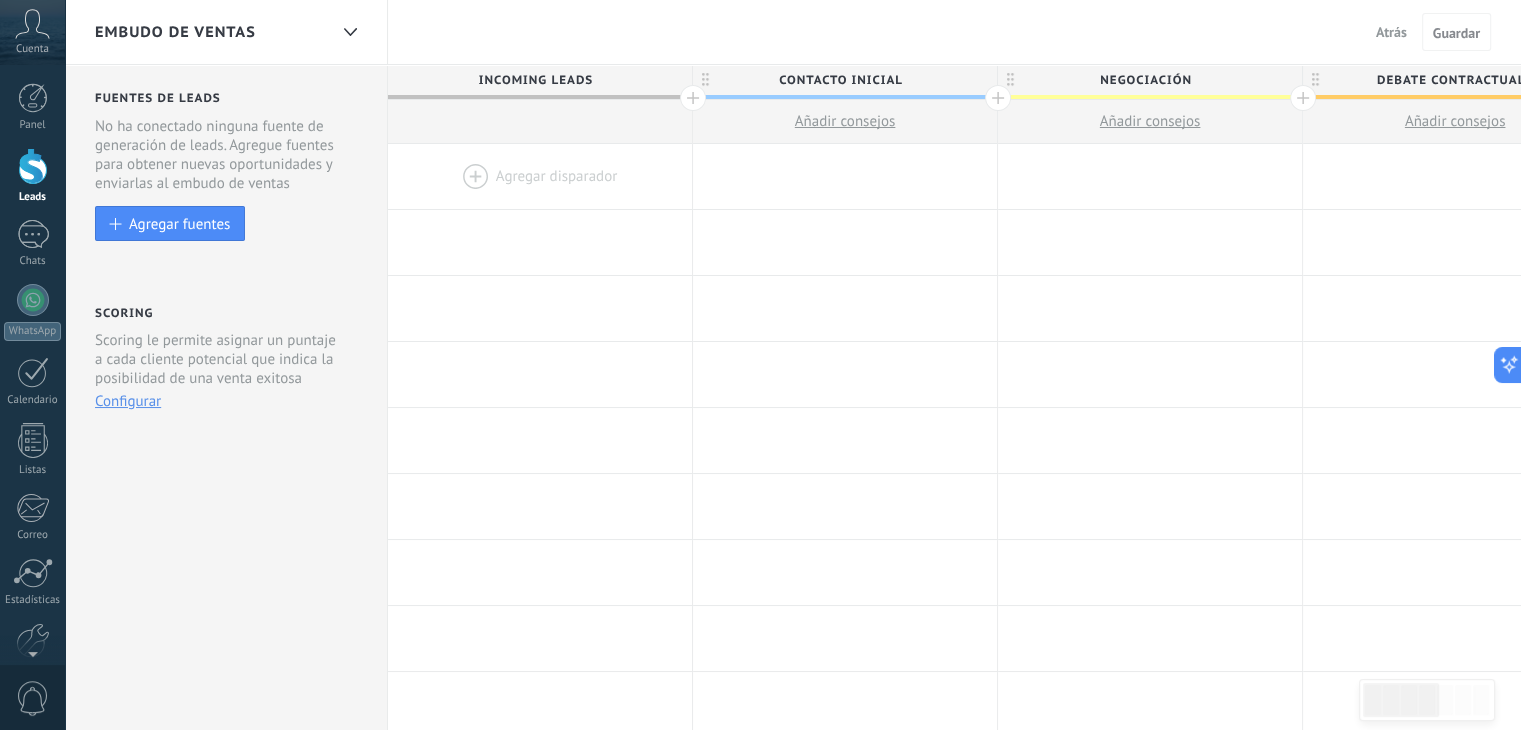 click on "Incoming leads" at bounding box center [535, 80] 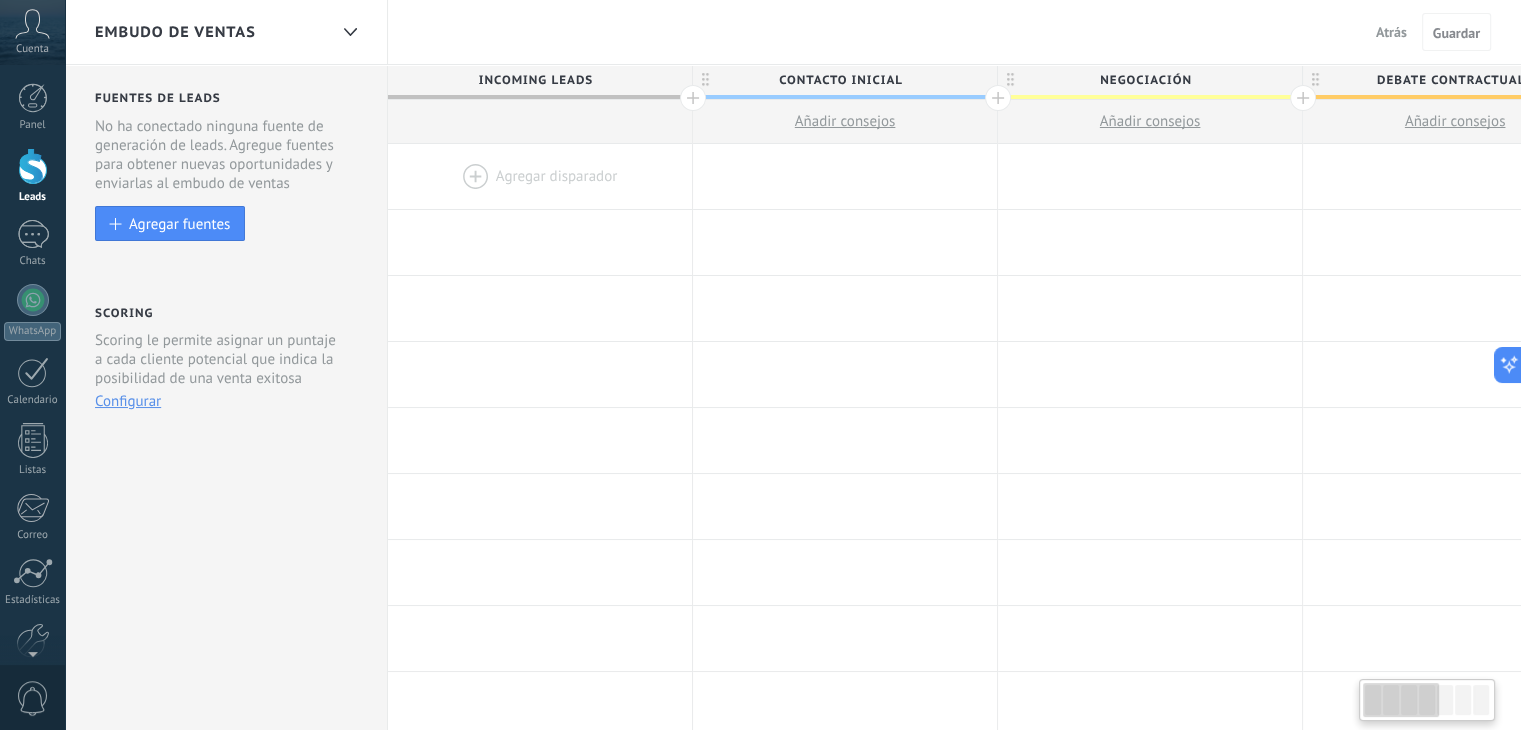 click on "Incoming leads" at bounding box center [535, 80] 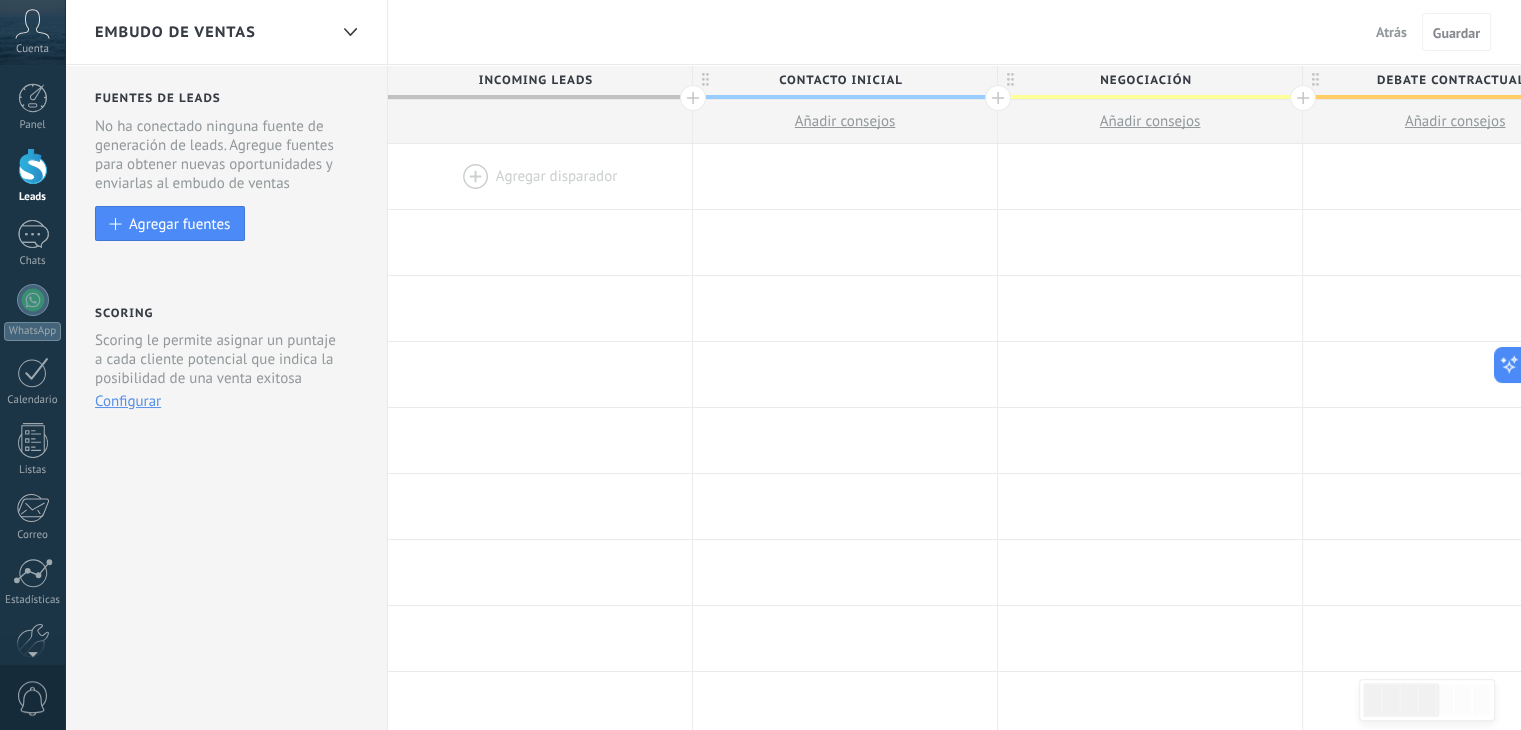 click on "Incoming leads" at bounding box center (535, 80) 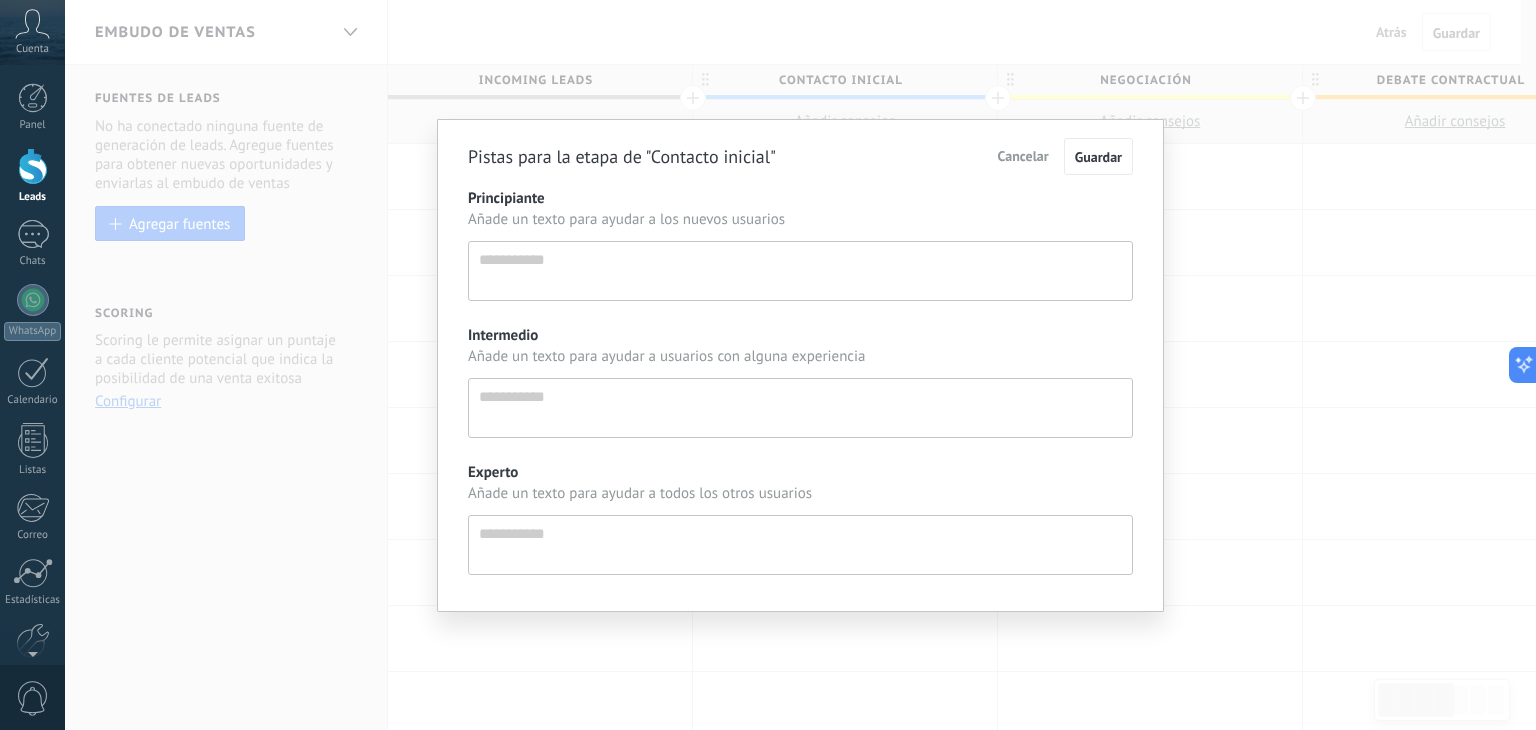 scroll, scrollTop: 19, scrollLeft: 0, axis: vertical 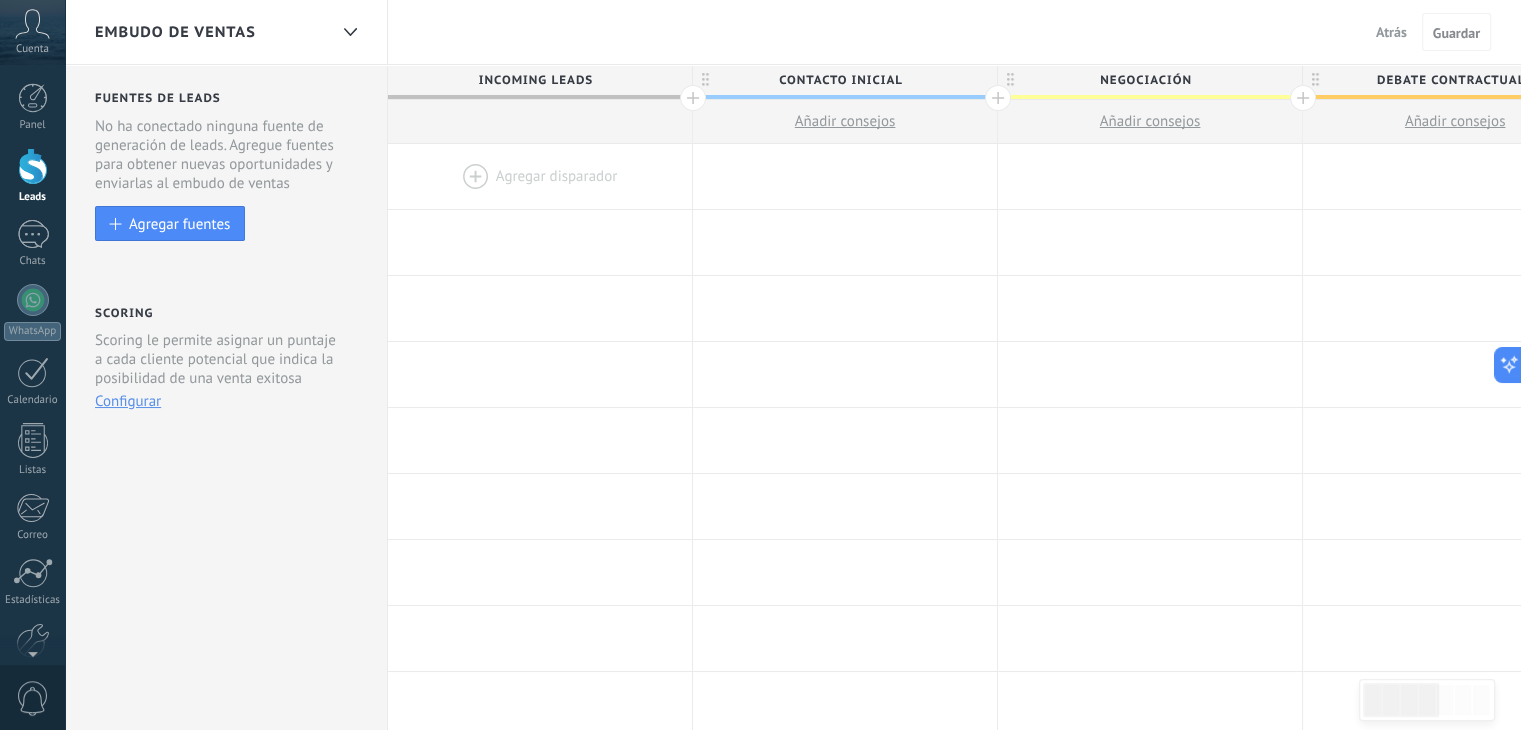 click on "Incoming leads" at bounding box center (535, 80) 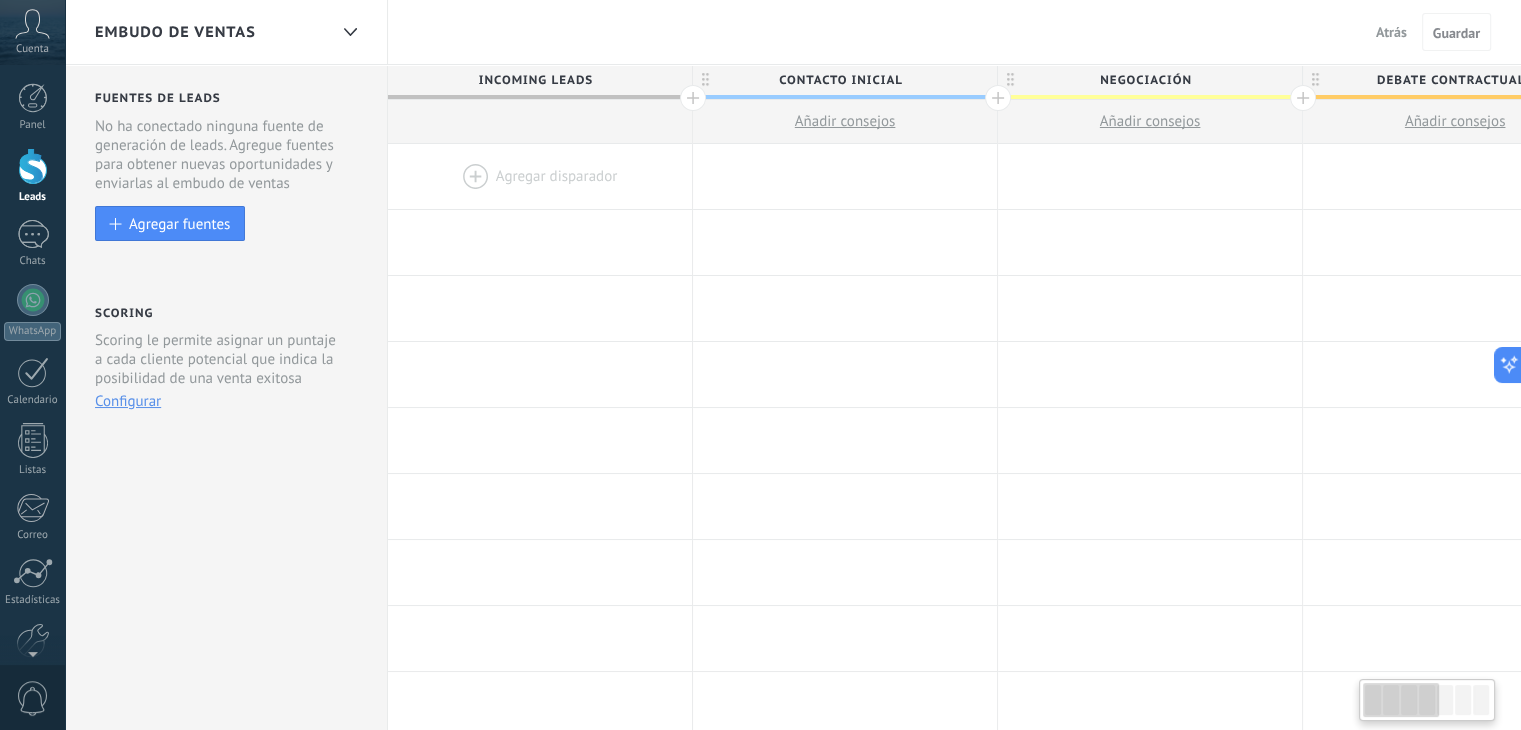 drag, startPoint x: 618, startPoint y: 97, endPoint x: 980, endPoint y: 121, distance: 362.7947 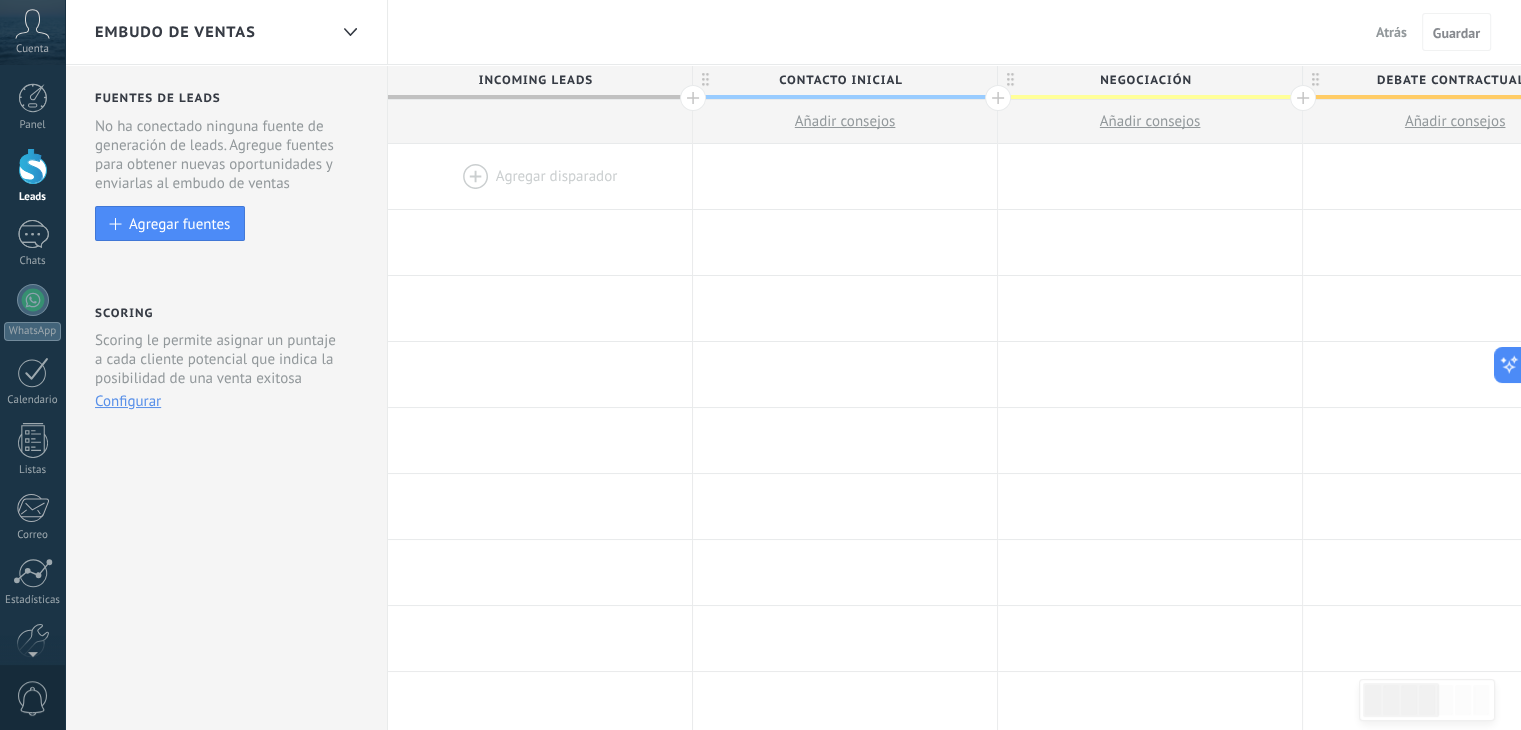 click on "Añadir consejos" at bounding box center (845, 121) 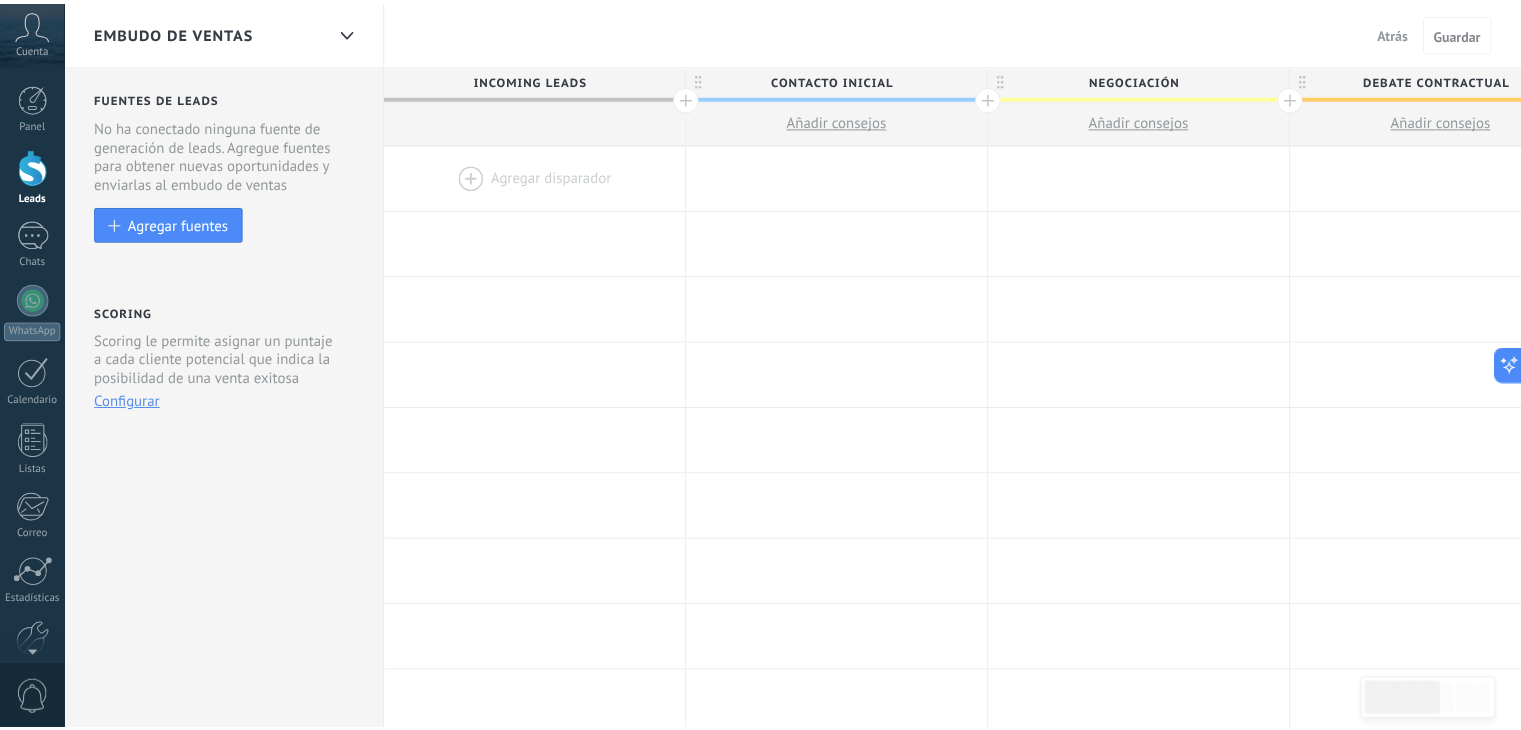 scroll, scrollTop: 19, scrollLeft: 0, axis: vertical 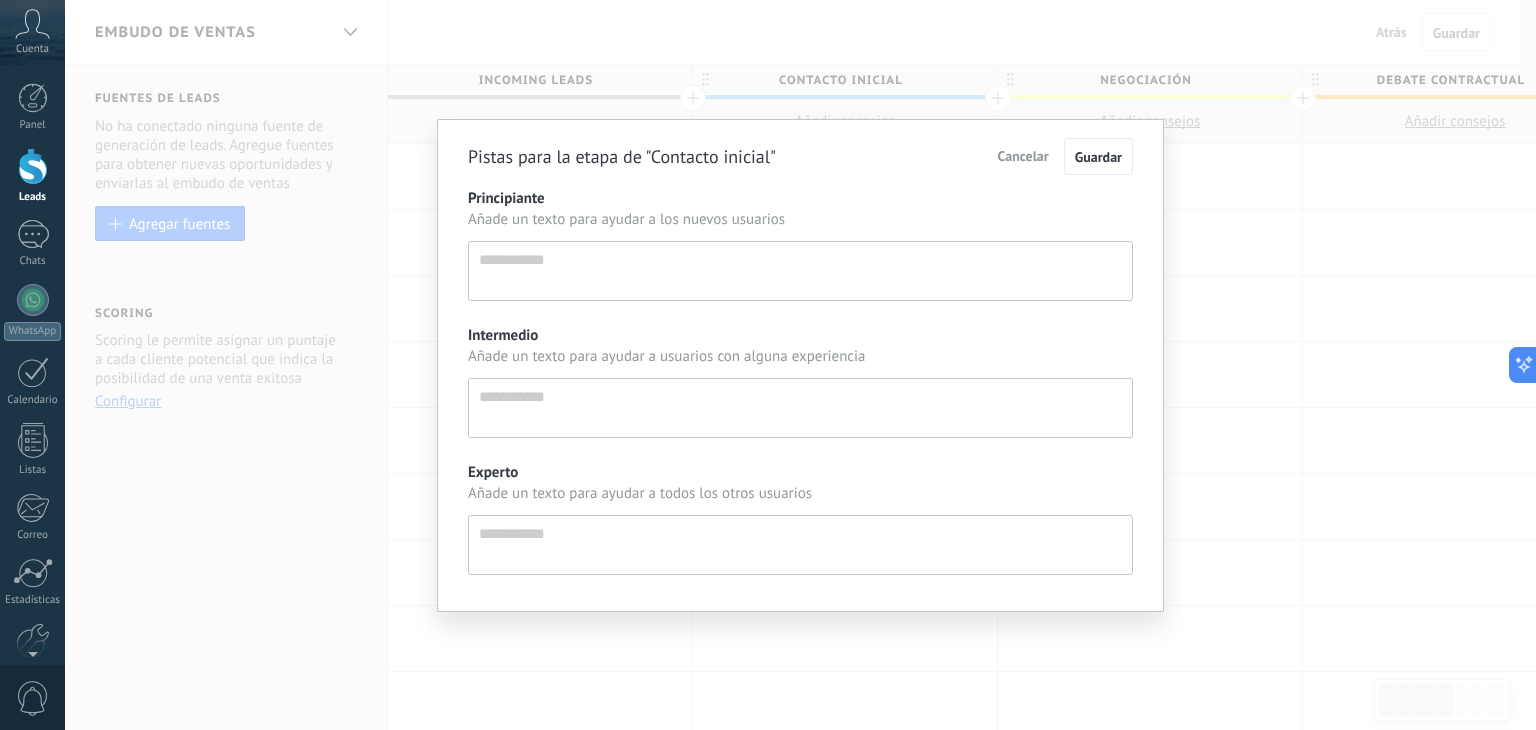 click on "Pistas para la etapa de "Contacto inicial"" at bounding box center (622, 156) 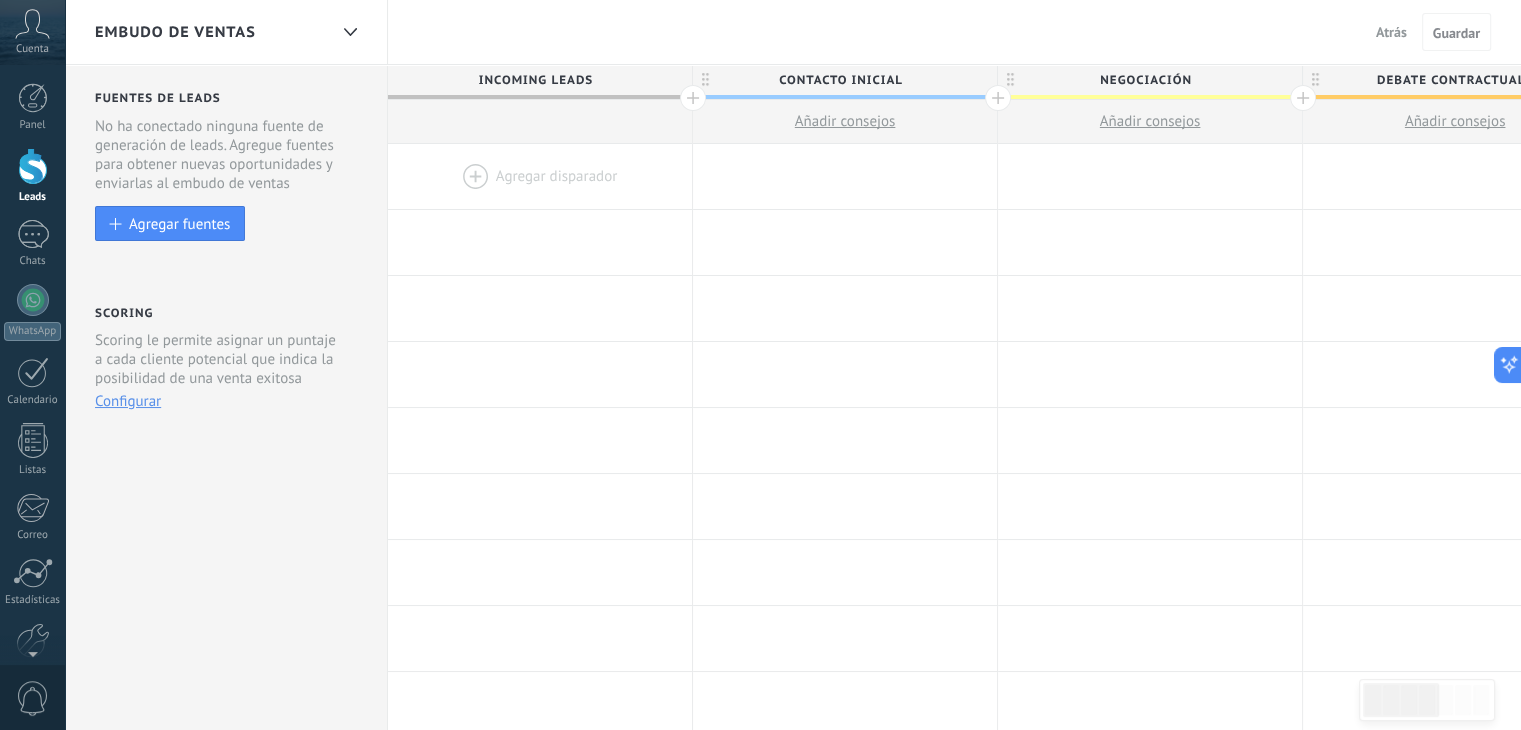 click on "Contacto inicial" at bounding box center (840, 80) 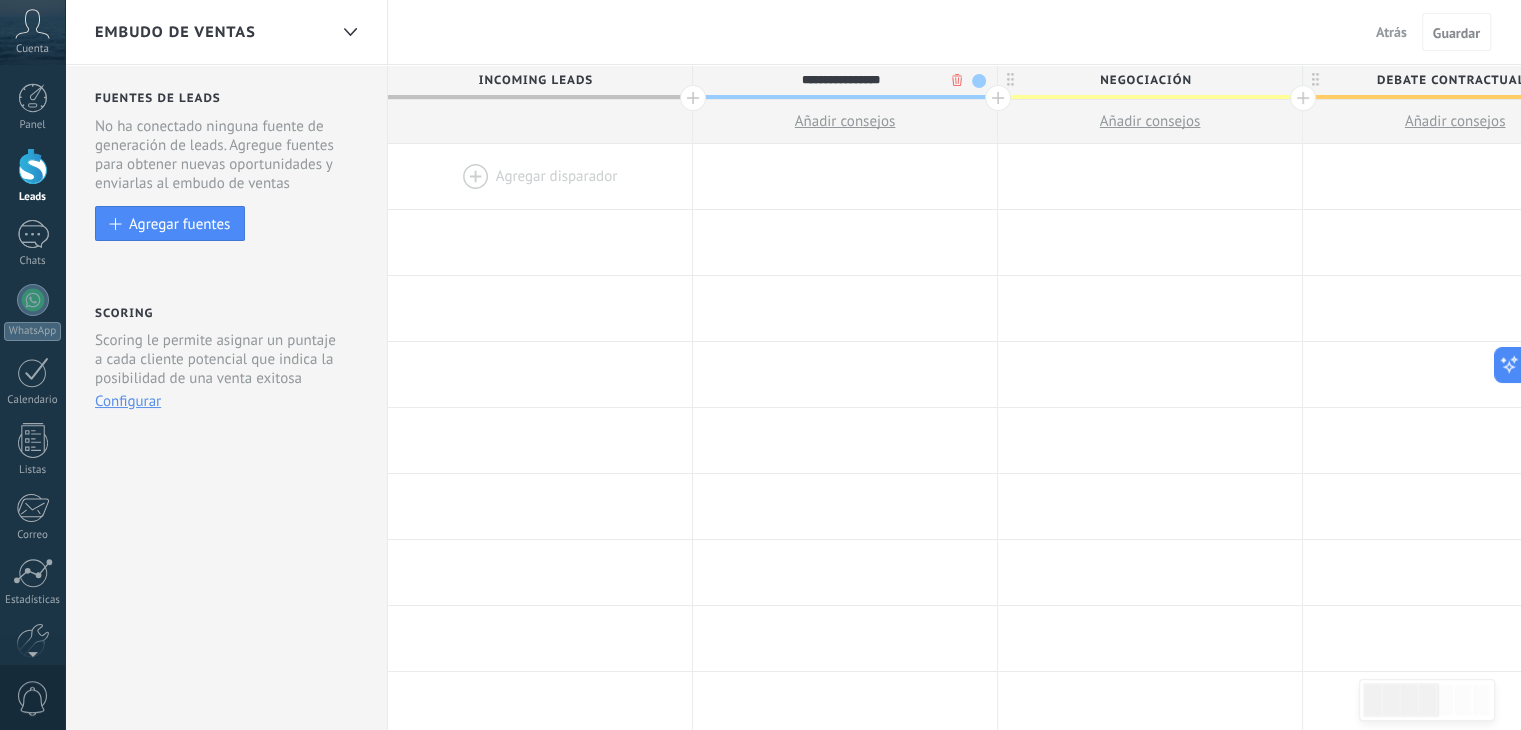 click on "**********" at bounding box center (840, 80) 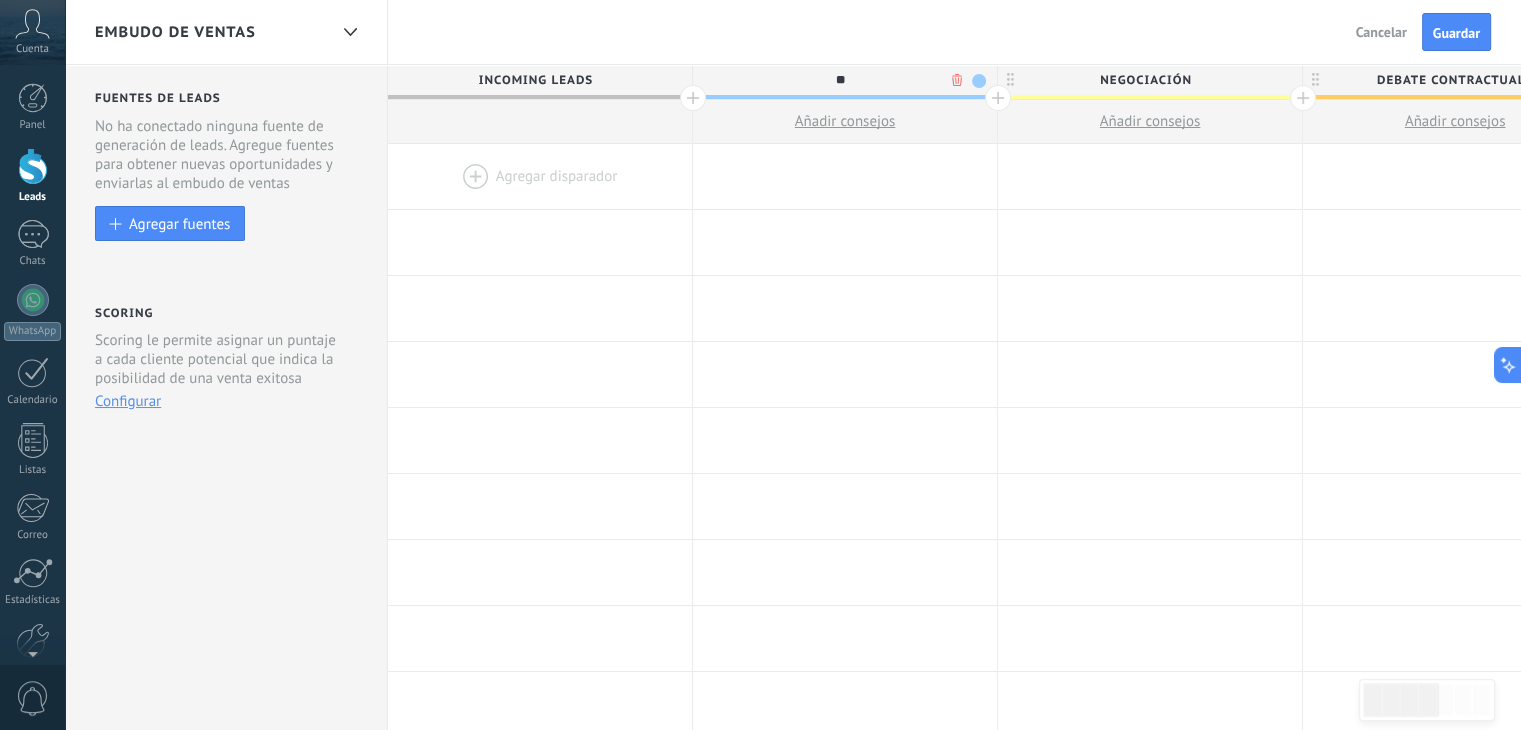 type on "*" 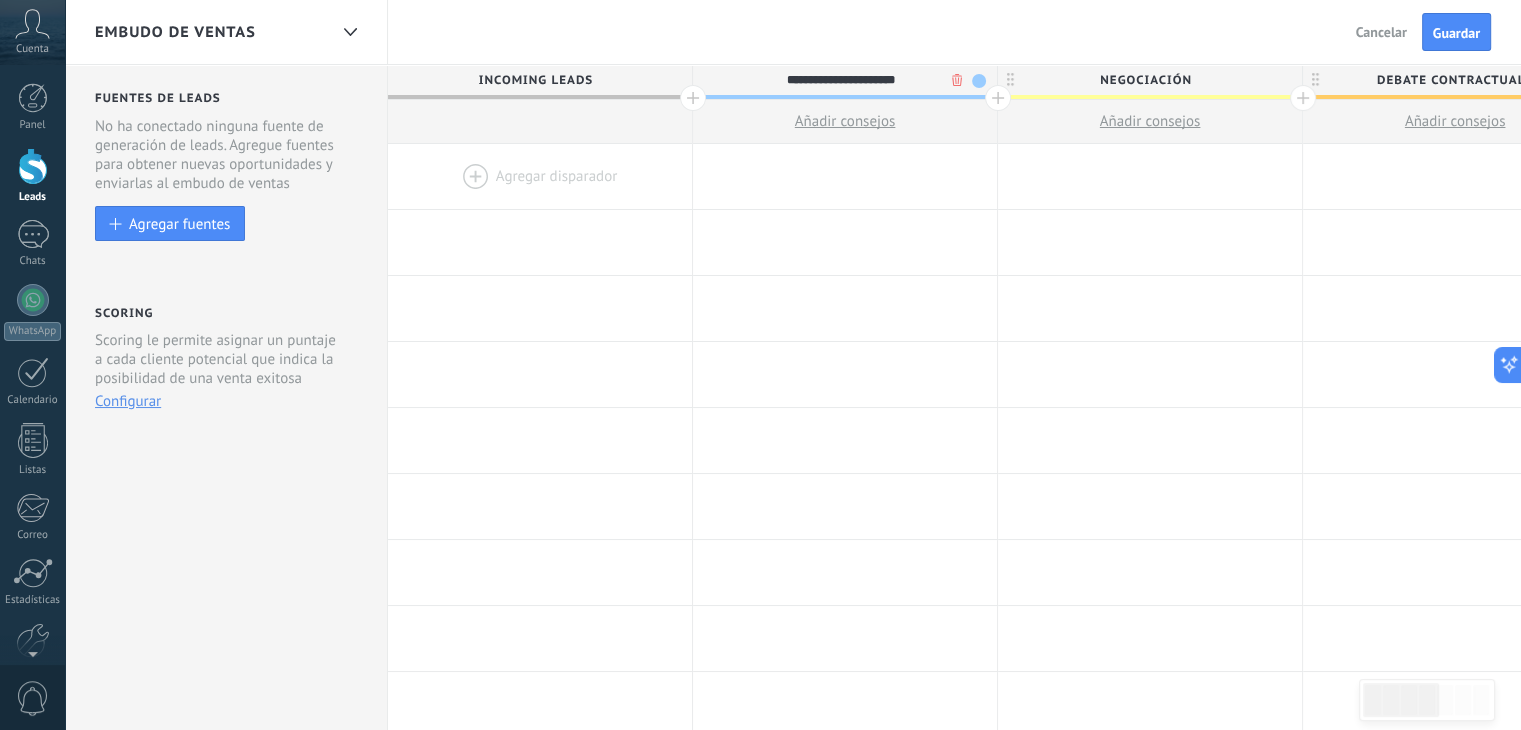 type on "**********" 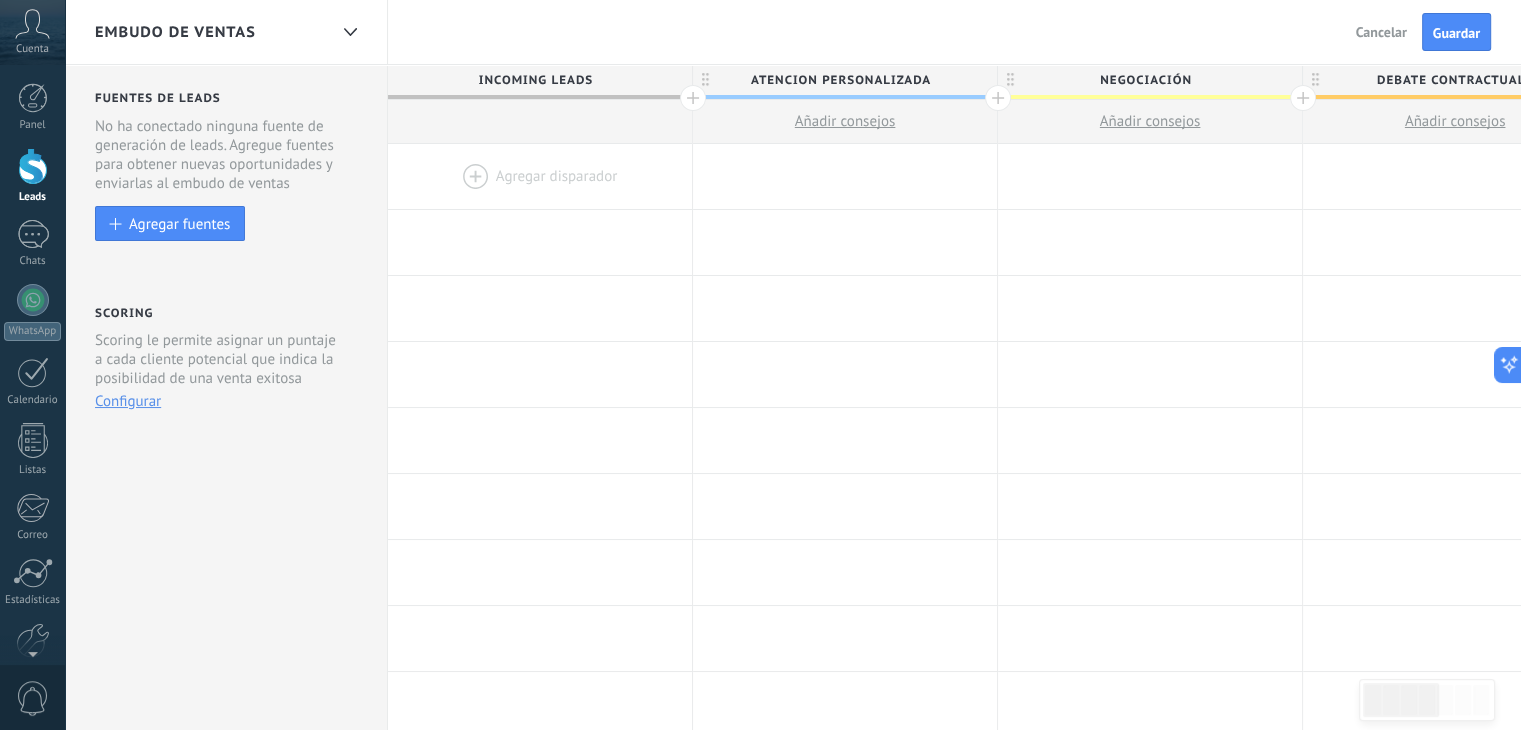 click on "Negociación" at bounding box center [1145, 80] 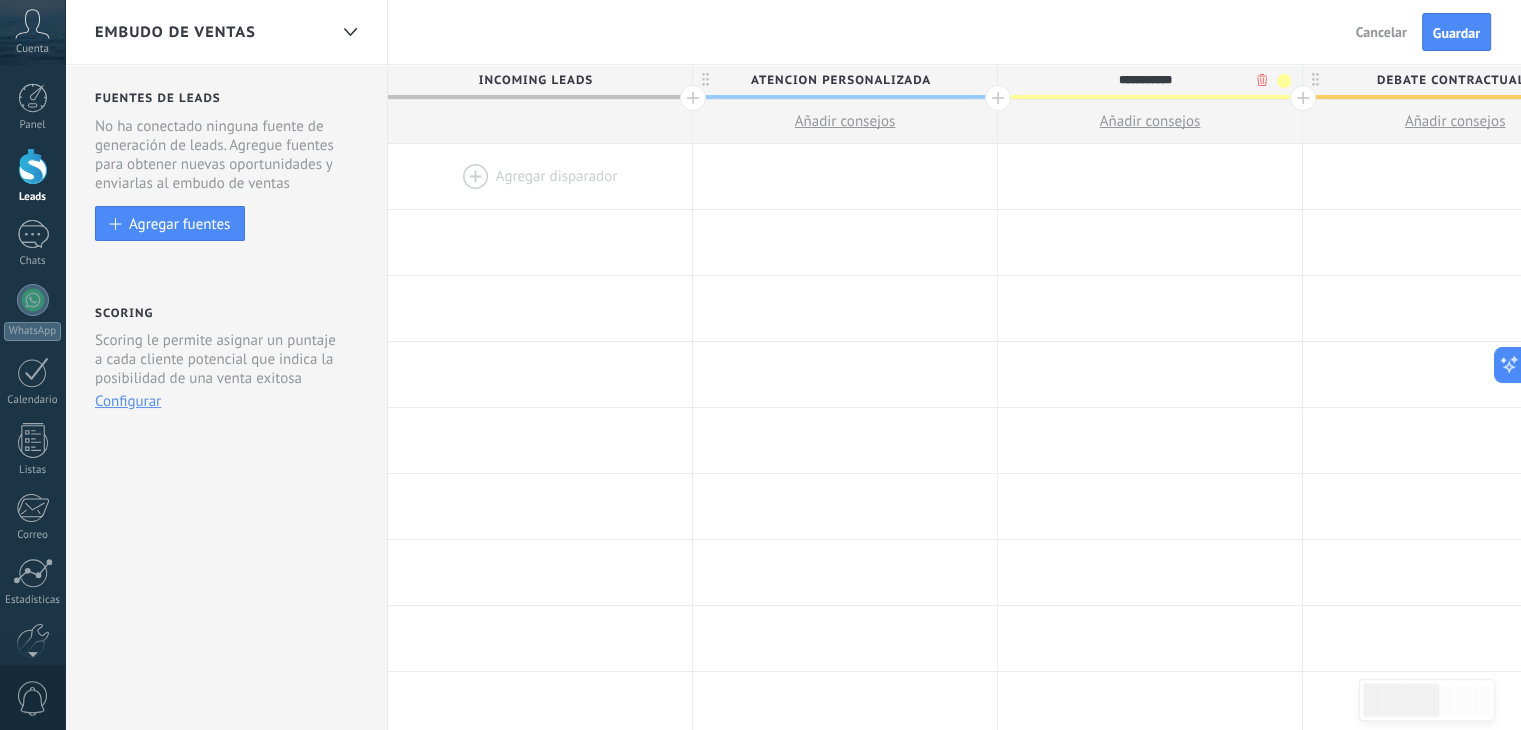 click on "**********" at bounding box center [1145, 80] 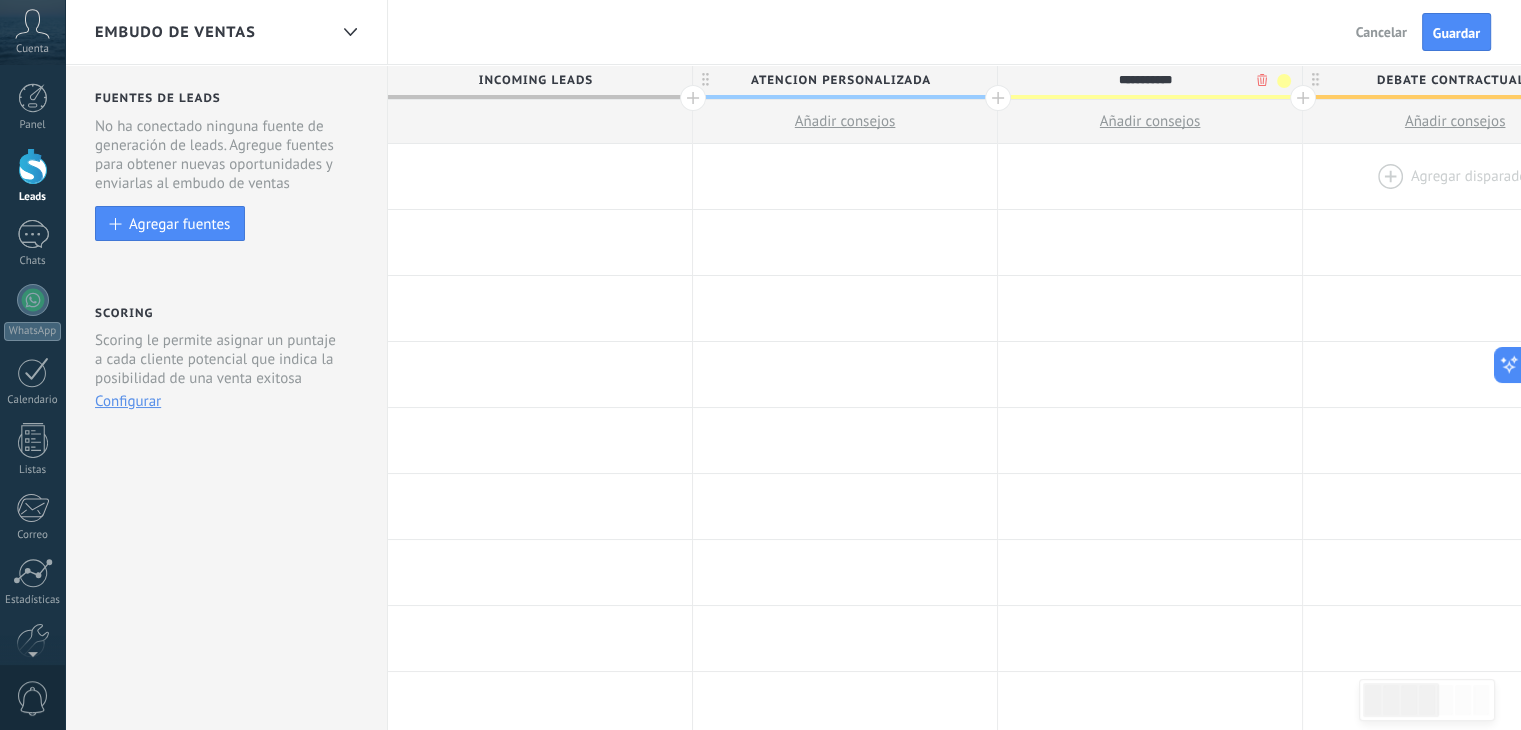 click at bounding box center (1455, 176) 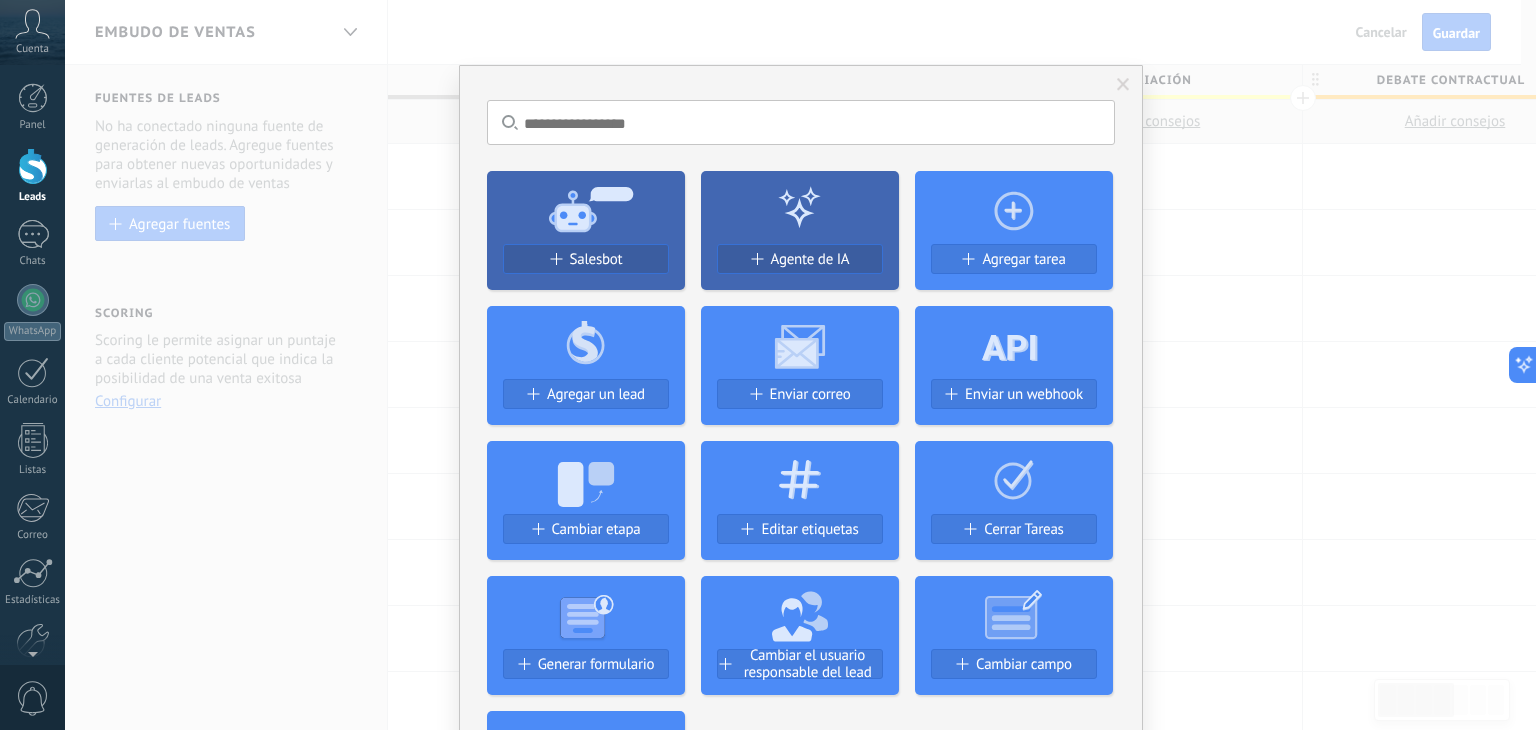 click at bounding box center (1123, 85) 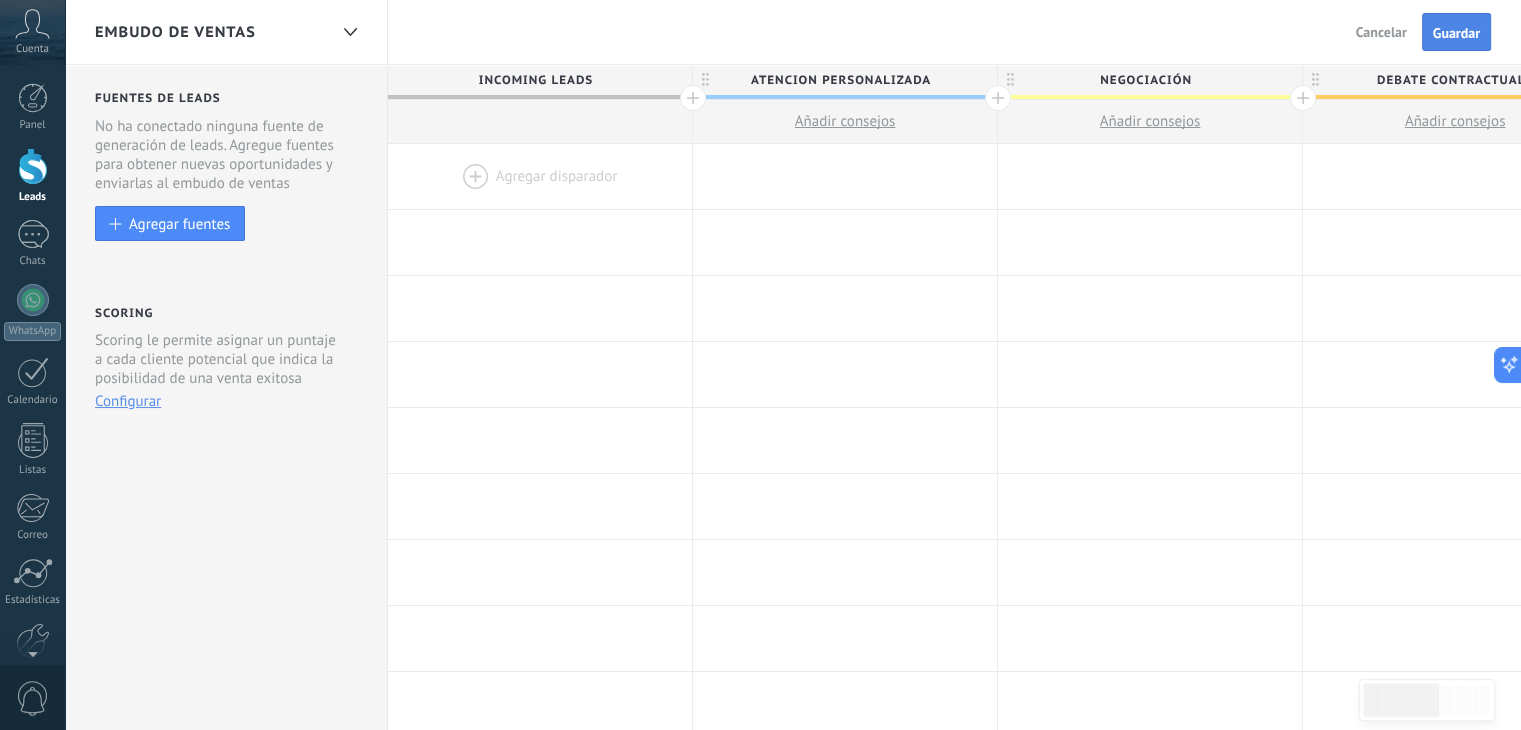 click on "Guardar" at bounding box center (1456, 33) 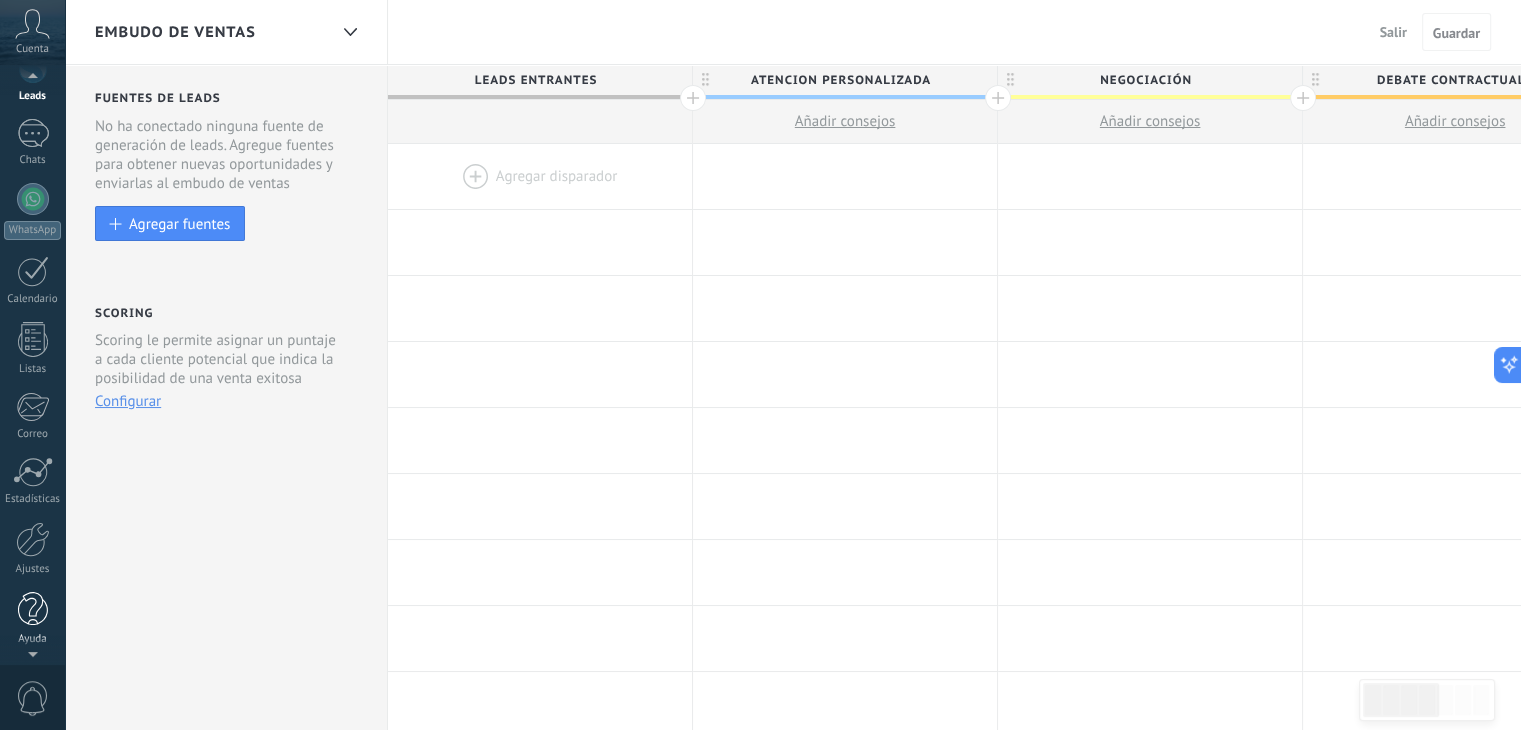 click on "©  [YYYY]  derechos reservados |  Términos de uso
Soporte técnico
auto claro oscuro
Cuenta
[FIRST] [MIDDLE] [LAST] [LAST]
ID de cuenta
[PHONE]
perfil
salir
0" at bounding box center [32, 365] 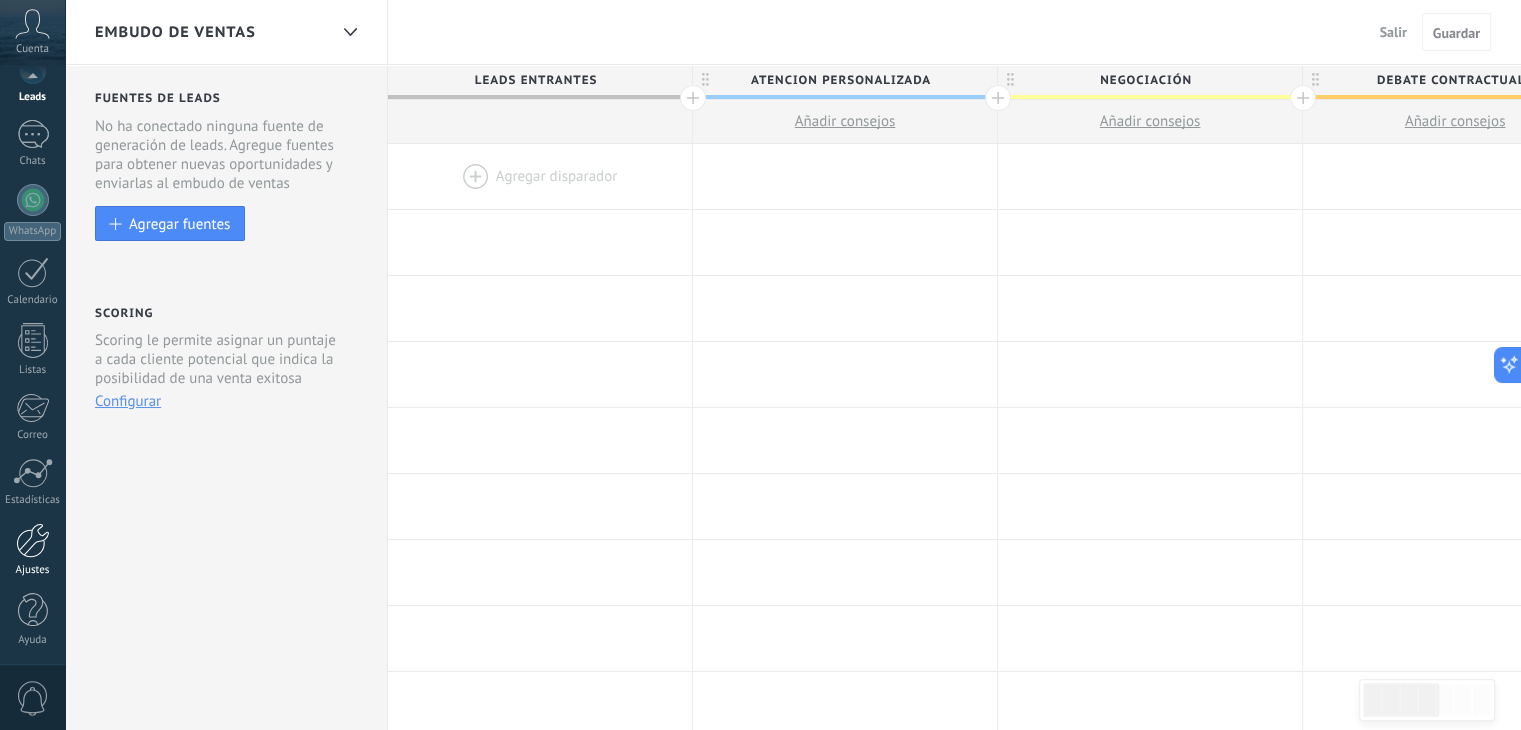 click at bounding box center (33, 540) 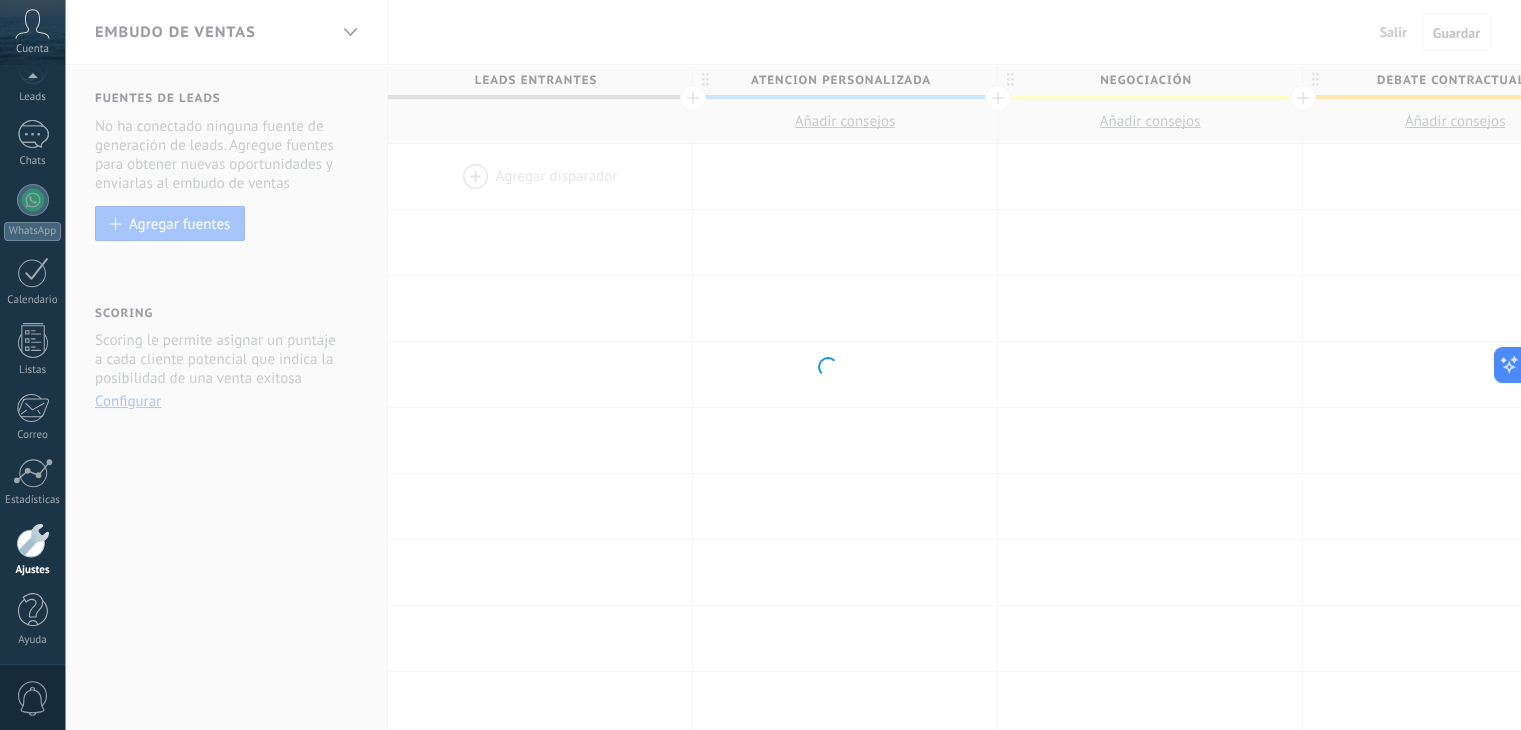 scroll, scrollTop: 101, scrollLeft: 0, axis: vertical 